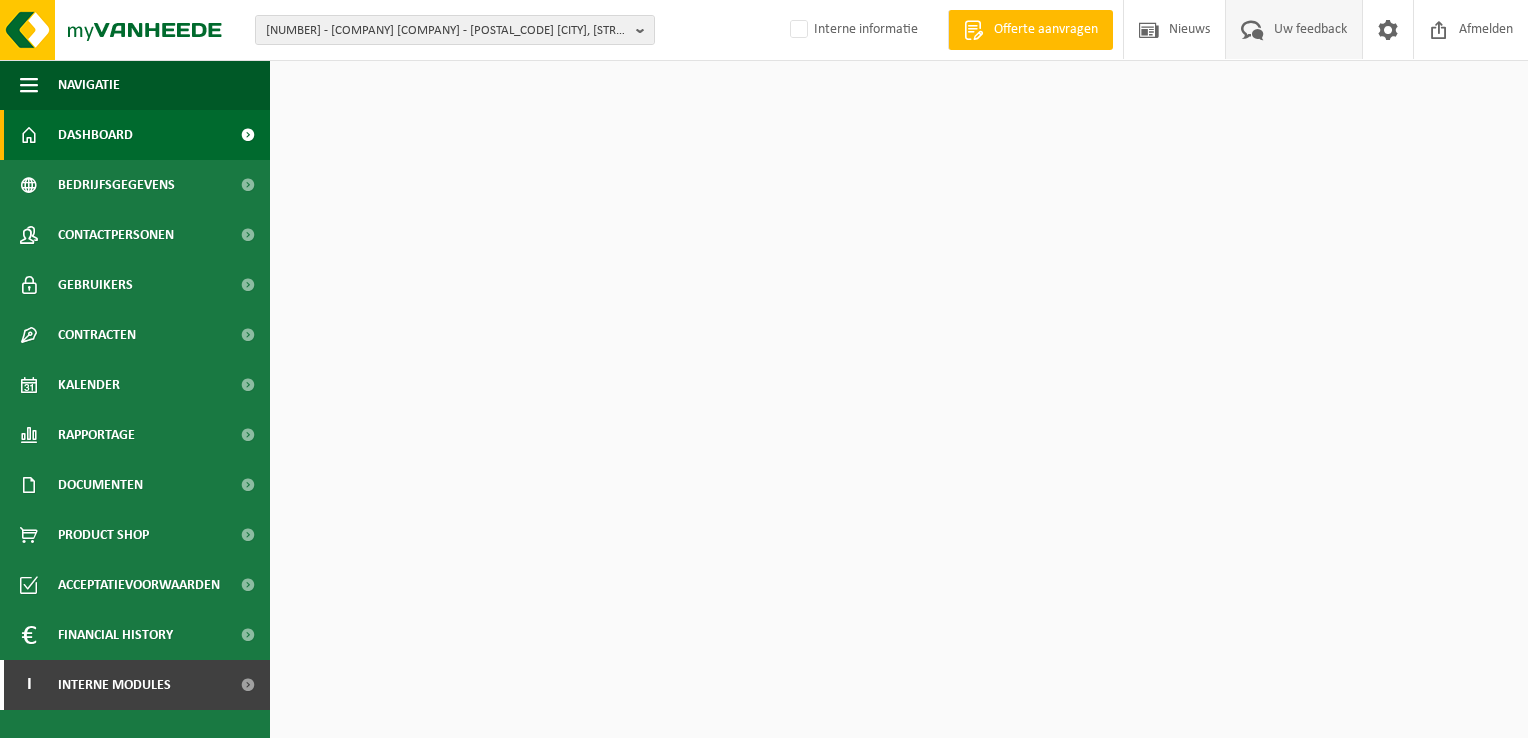 scroll, scrollTop: 0, scrollLeft: 0, axis: both 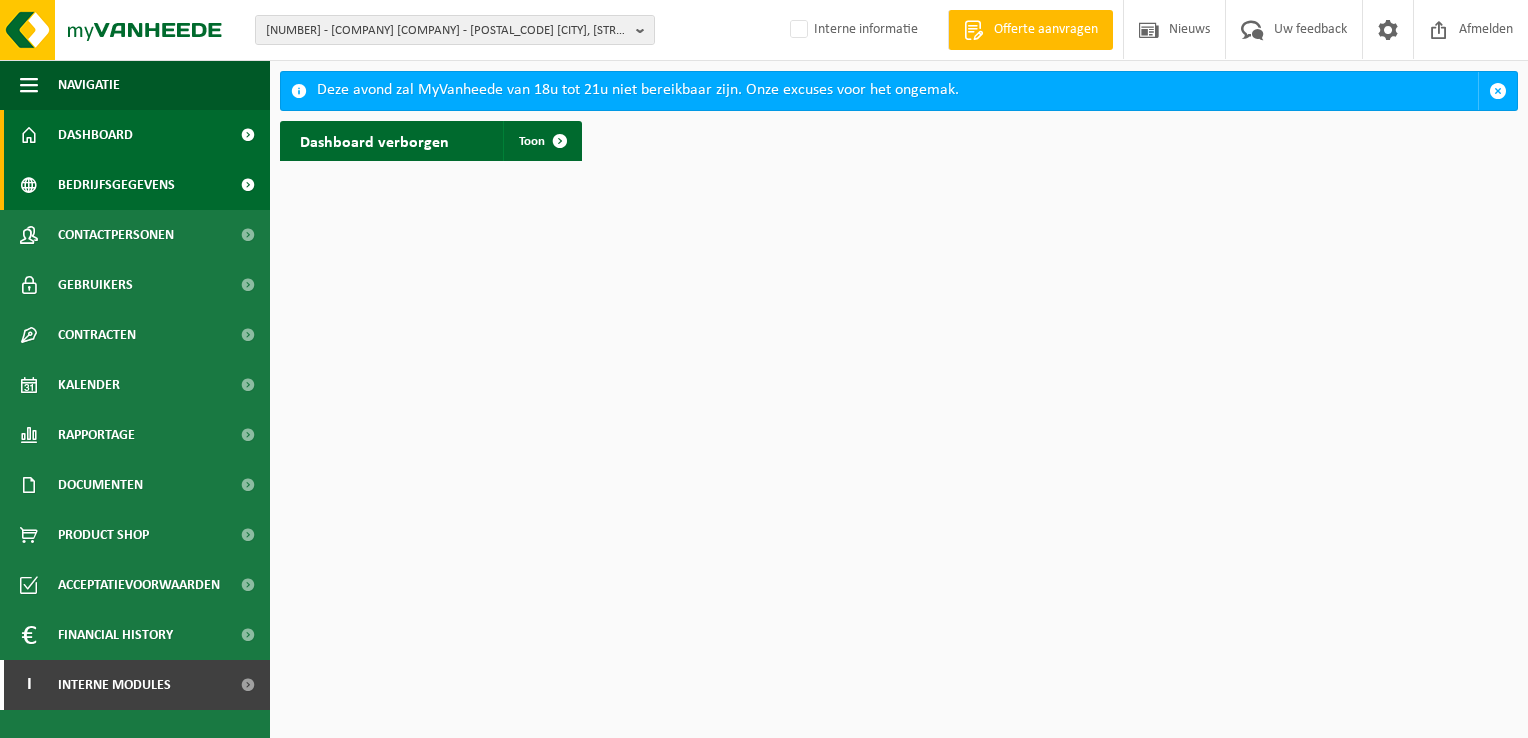 click on "Bedrijfsgegevens" at bounding box center (116, 185) 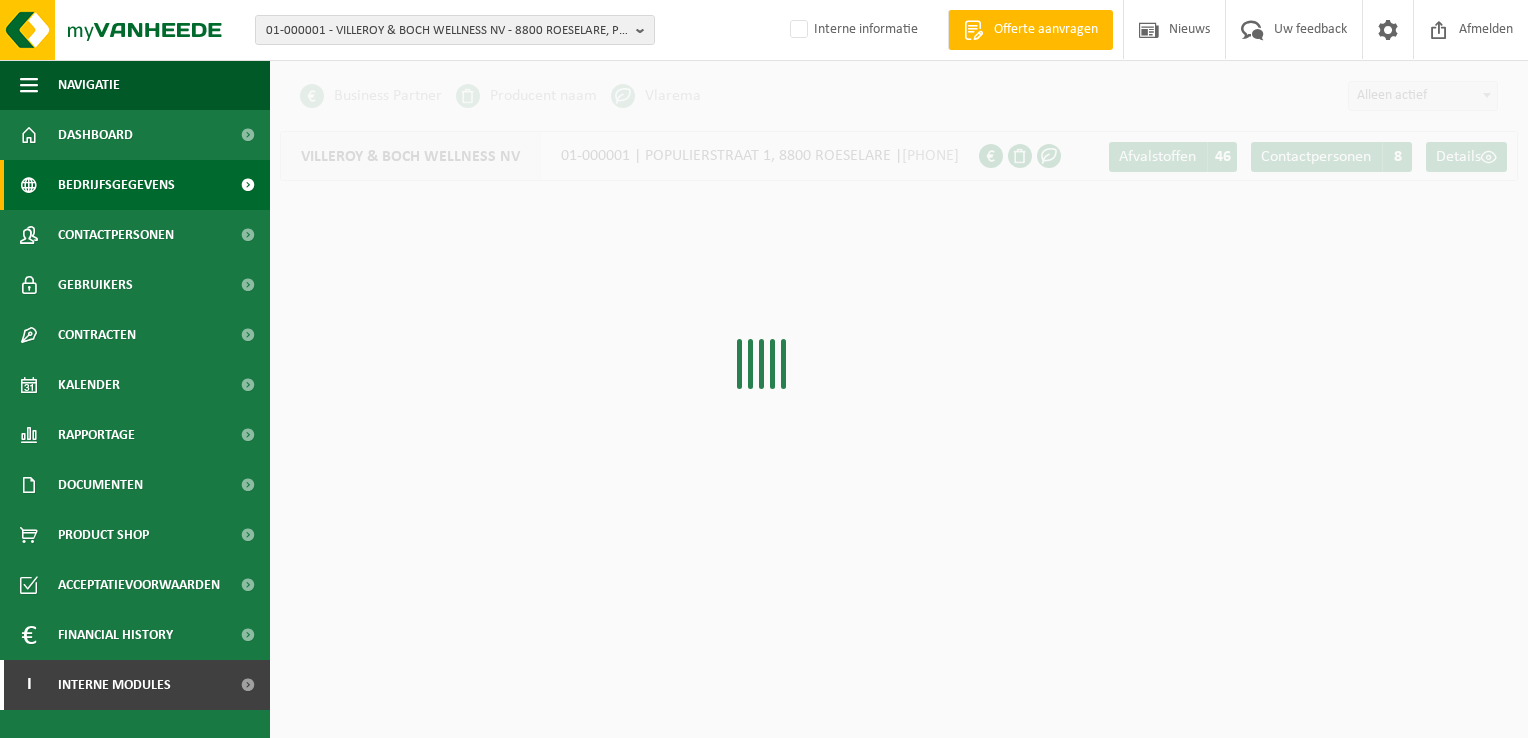 scroll, scrollTop: 0, scrollLeft: 0, axis: both 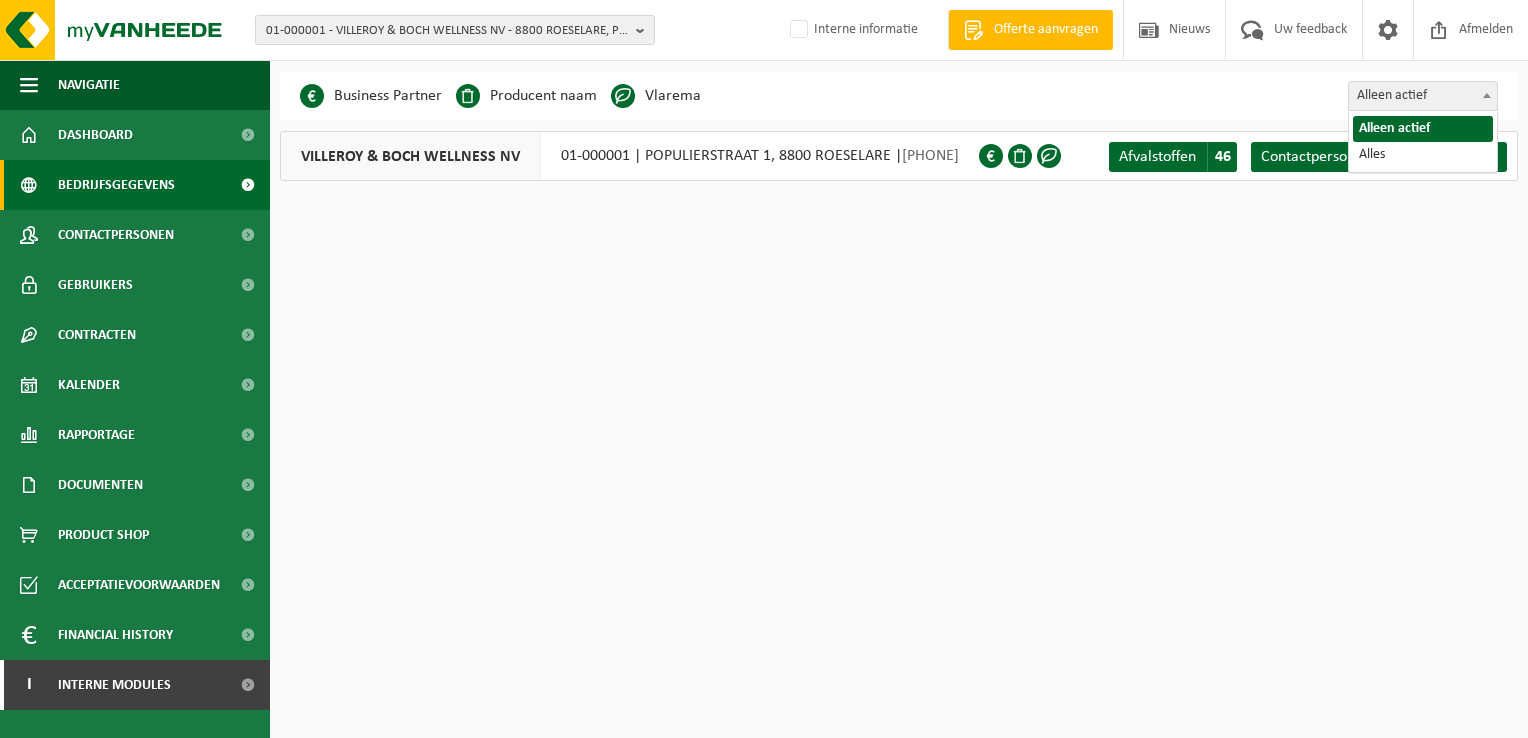 click at bounding box center [1487, 95] 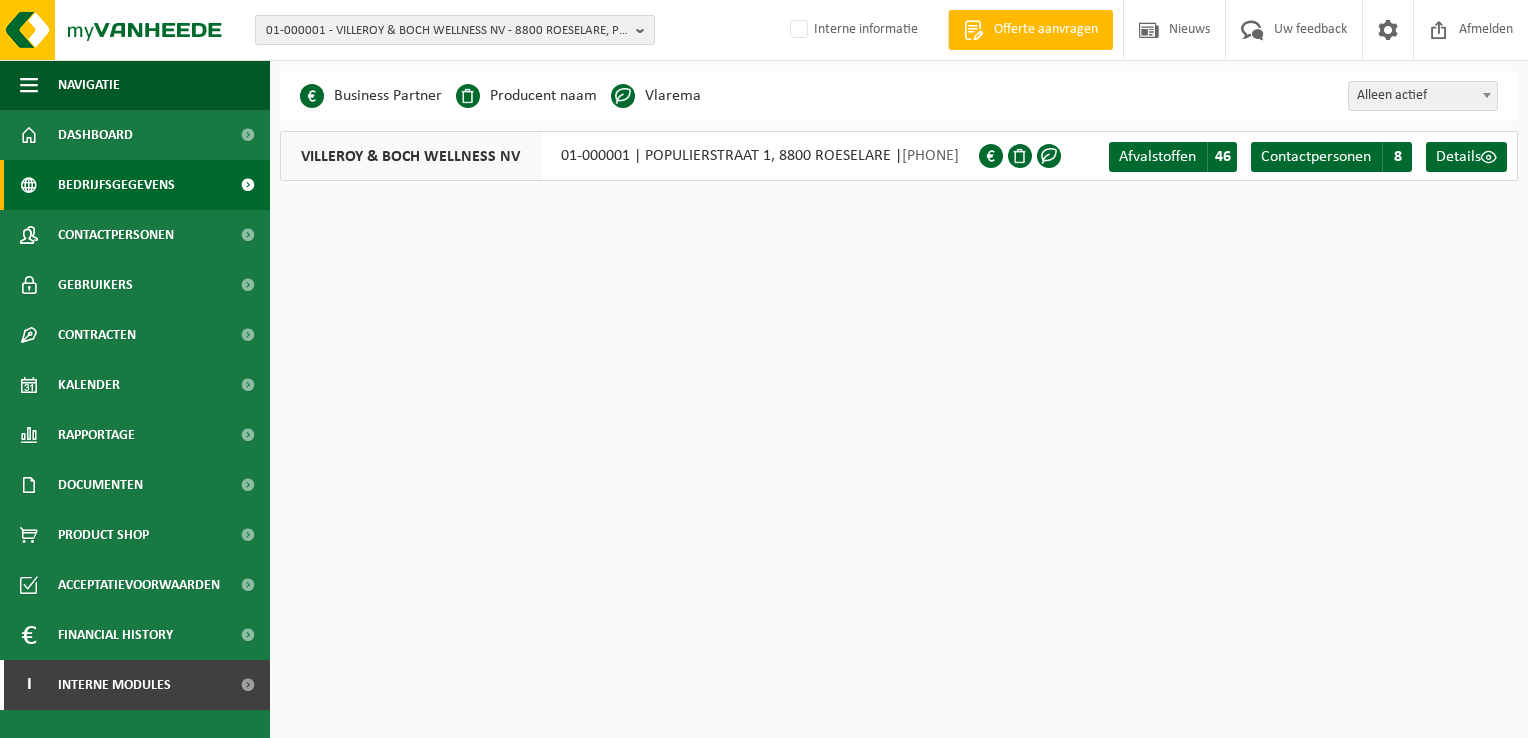 click on "01-000001 - VILLEROY & BOCH WELLNESS NV - 8800 ROESELARE, POPULIERSTRAAT 1" at bounding box center [447, 31] 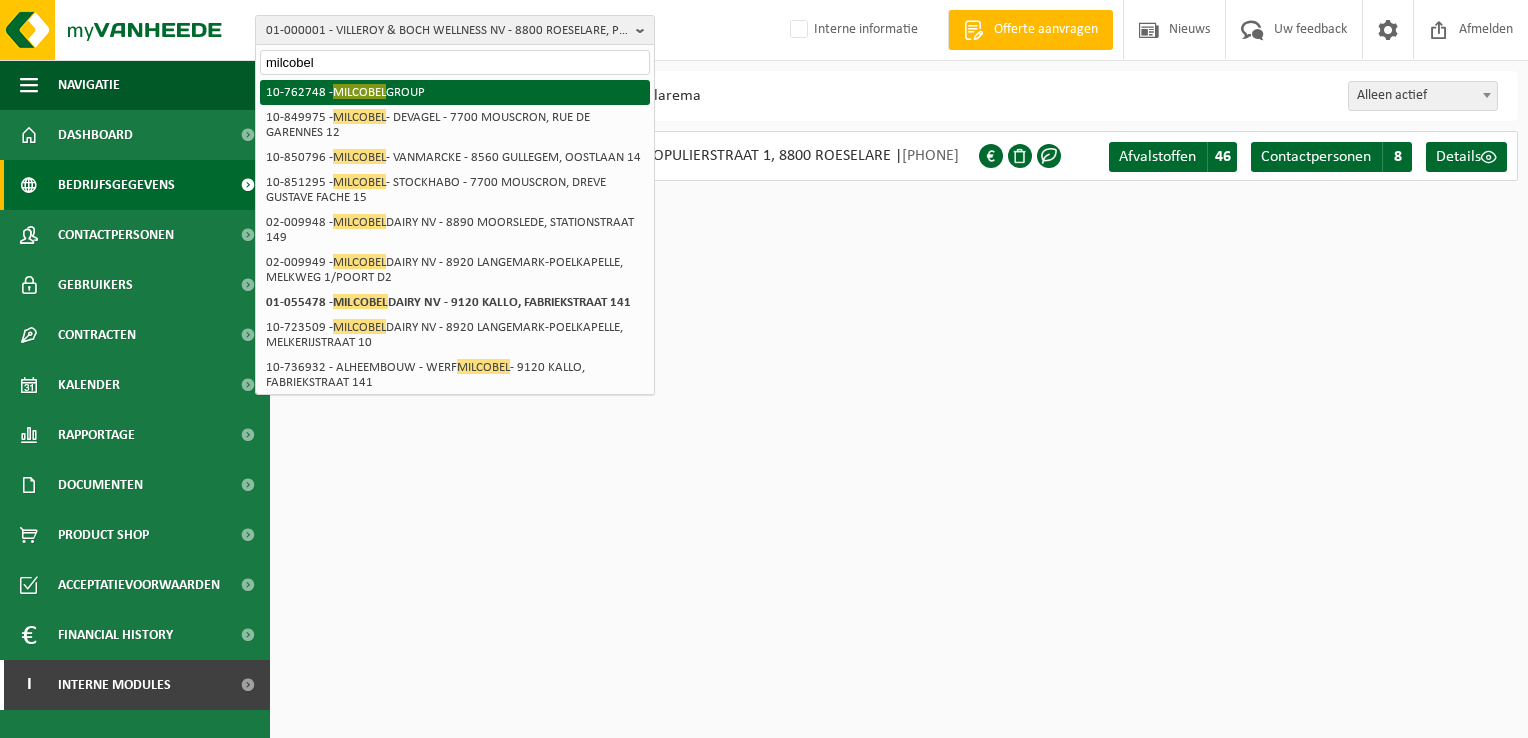 type on "milcobel" 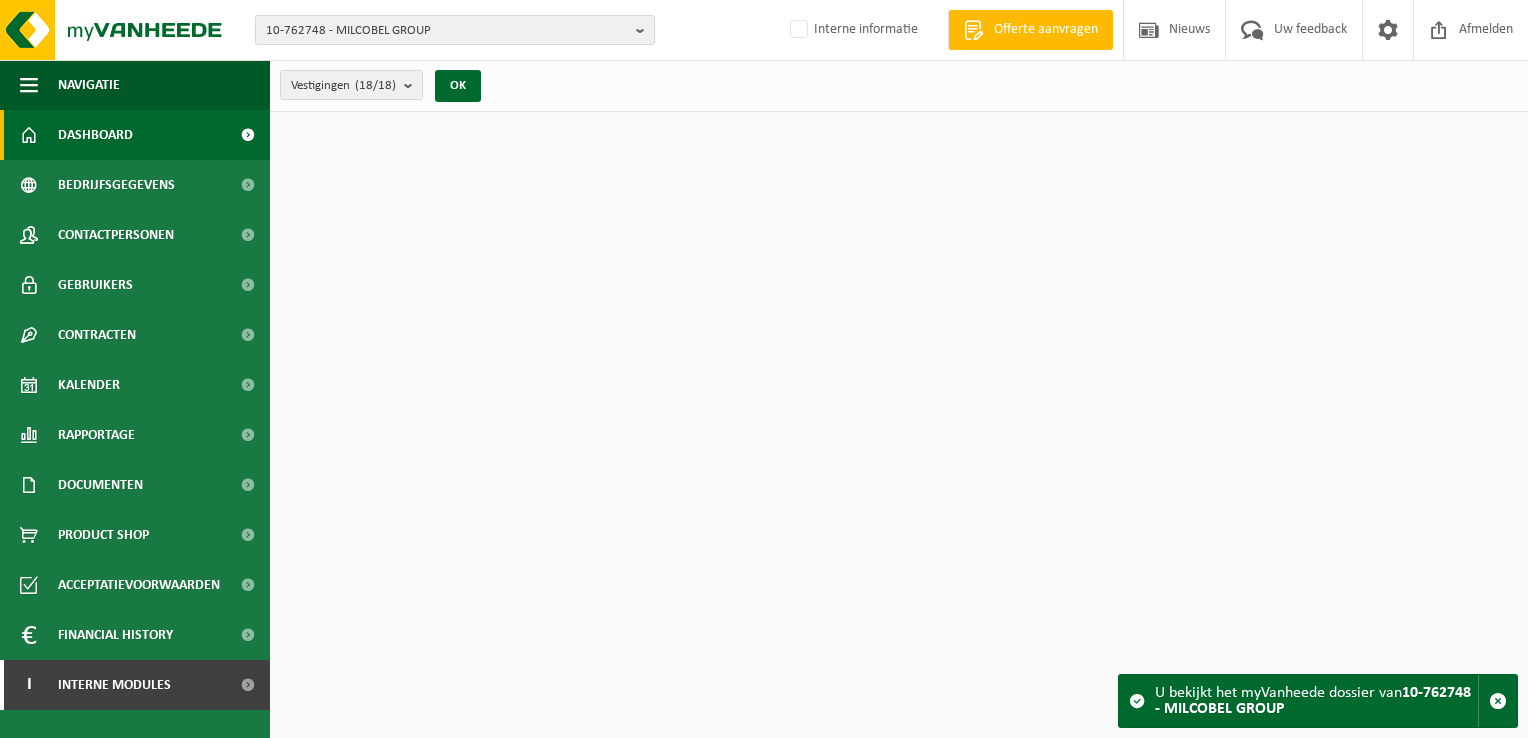 scroll, scrollTop: 0, scrollLeft: 0, axis: both 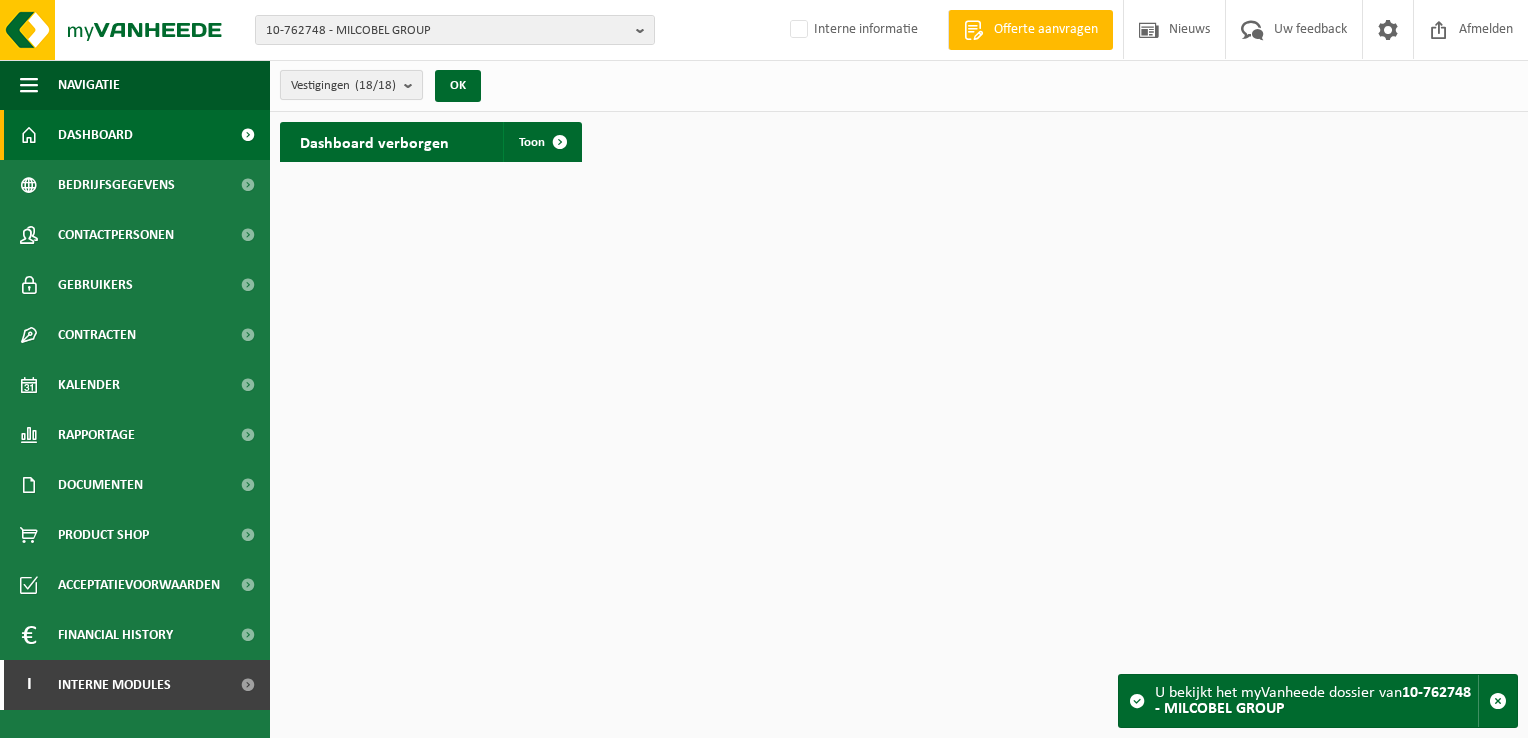 click at bounding box center (413, 85) 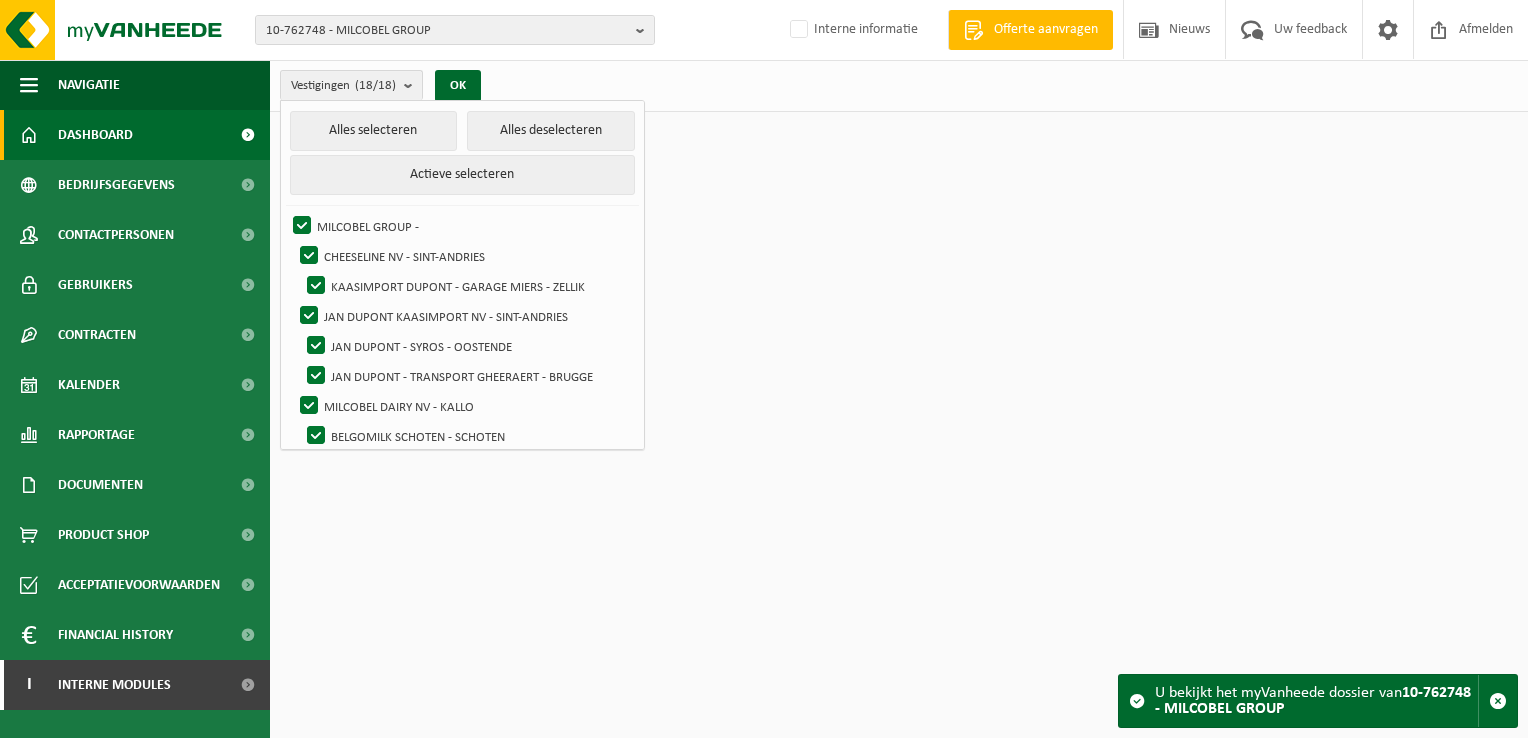 click on "10-762748 - MILCOBEL GROUP                           10-762748 - MILCOBEL GROUP 10-778840 - CHEESELINE NV - 8200 SINT-ANDRIES, LIEVEN BAUWENSSTRAAT 7-9 10-778565 - KAASIMPORT DUPONT - GARAGE MIERS - 1731 ZELLIK, BRUSSELSESTEENWEG 732 01-082764 - JAN DUPONT KAASIMPORT NV - 8200 SINT-ANDRIES, LIEVEN BAUWENSSTRAAT 9 10-928745 - JAN DUPONT - SYROS - 8400 OOSTENDE, IJSLANDSTRAAT 10 10-920287 - JAN DUPONT - TRANSPORT GHEERAERT - 8000 BRUGGE, PATHOEKEWEG 136 01-055478 - MILCOBEL DAIRY NV - 9120 KALLO, FABRIEKSTRAAT 141 01-080463 - BELGOMILK SCHOTEN - 2900 SCHOTEN, WASSERIJSTRAAT 5 10-849975 - MILCOBEL - DEVAGEL - 7700 MOUSCRON, RUE DE GARENNES 12 10-826795 - MILCOBEL - LEJEUNE DENYS - 8970 POPERINGE, VLAANDERENSTRAAT 13 10-851295 - MILCOBEL - STOCKHABO - 7700 MOUSCRON, DREVE GUSTAVE FACHE 15 10-850796 - MILCOBEL - VANMARCKE - 8560 GULLEGEM, OOSTLAAN 14 10-889705 - MILCOBEL DAIRY - FAVV GRENSCONTROLEPOST - 9130 KALLO, SINT ANTONIUSWEG haven 1795" at bounding box center [764, 369] 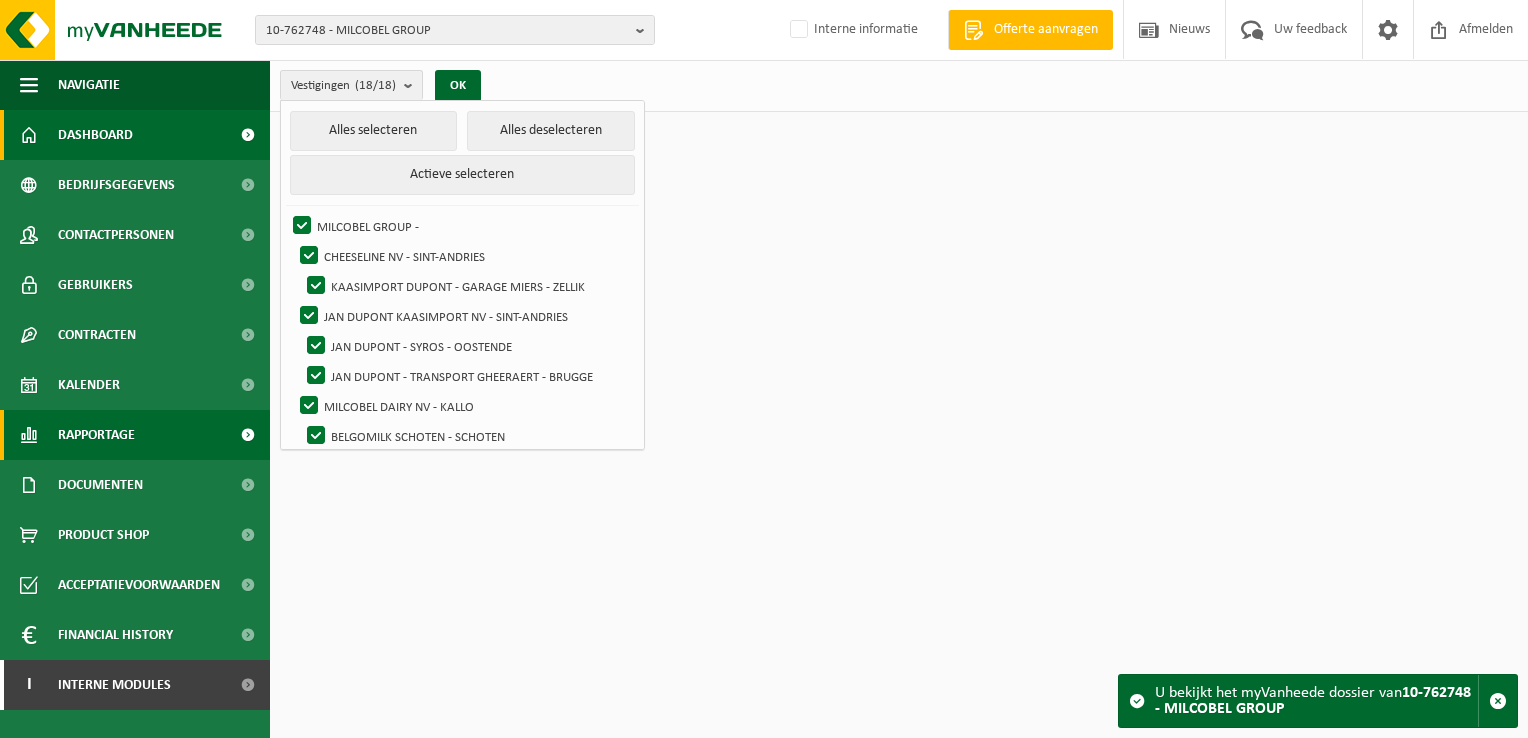click on "Rapportage" at bounding box center (96, 435) 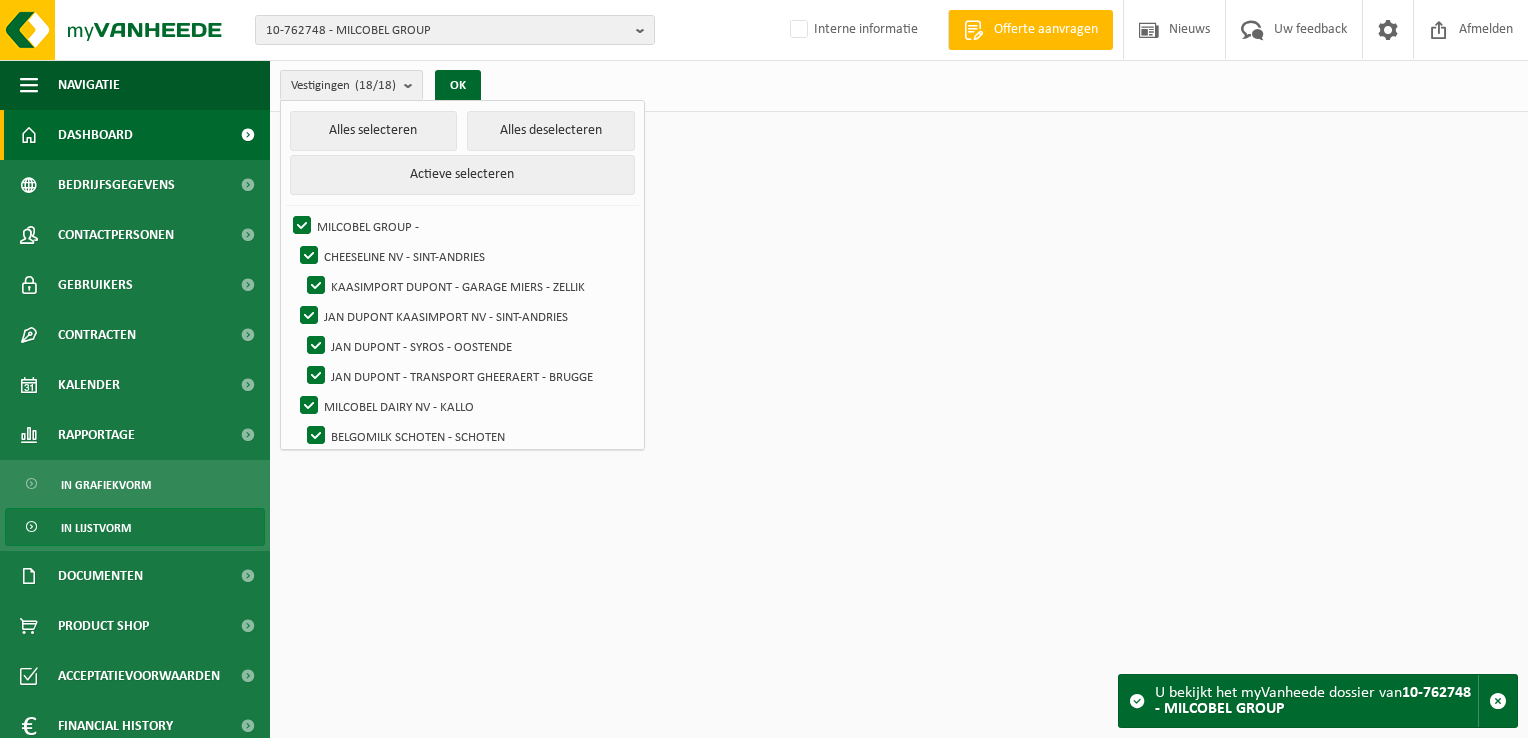 click on "In lijstvorm" at bounding box center [96, 528] 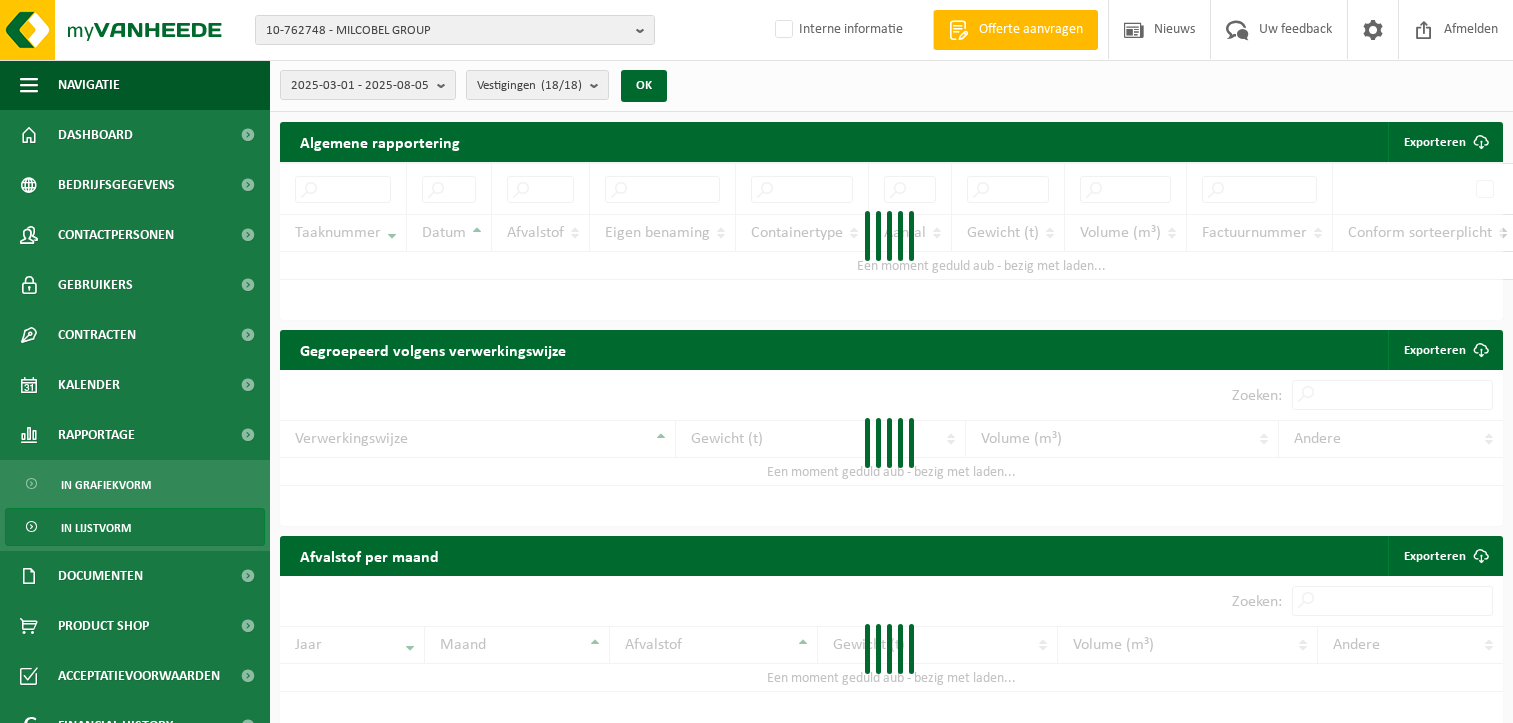 scroll, scrollTop: 0, scrollLeft: 0, axis: both 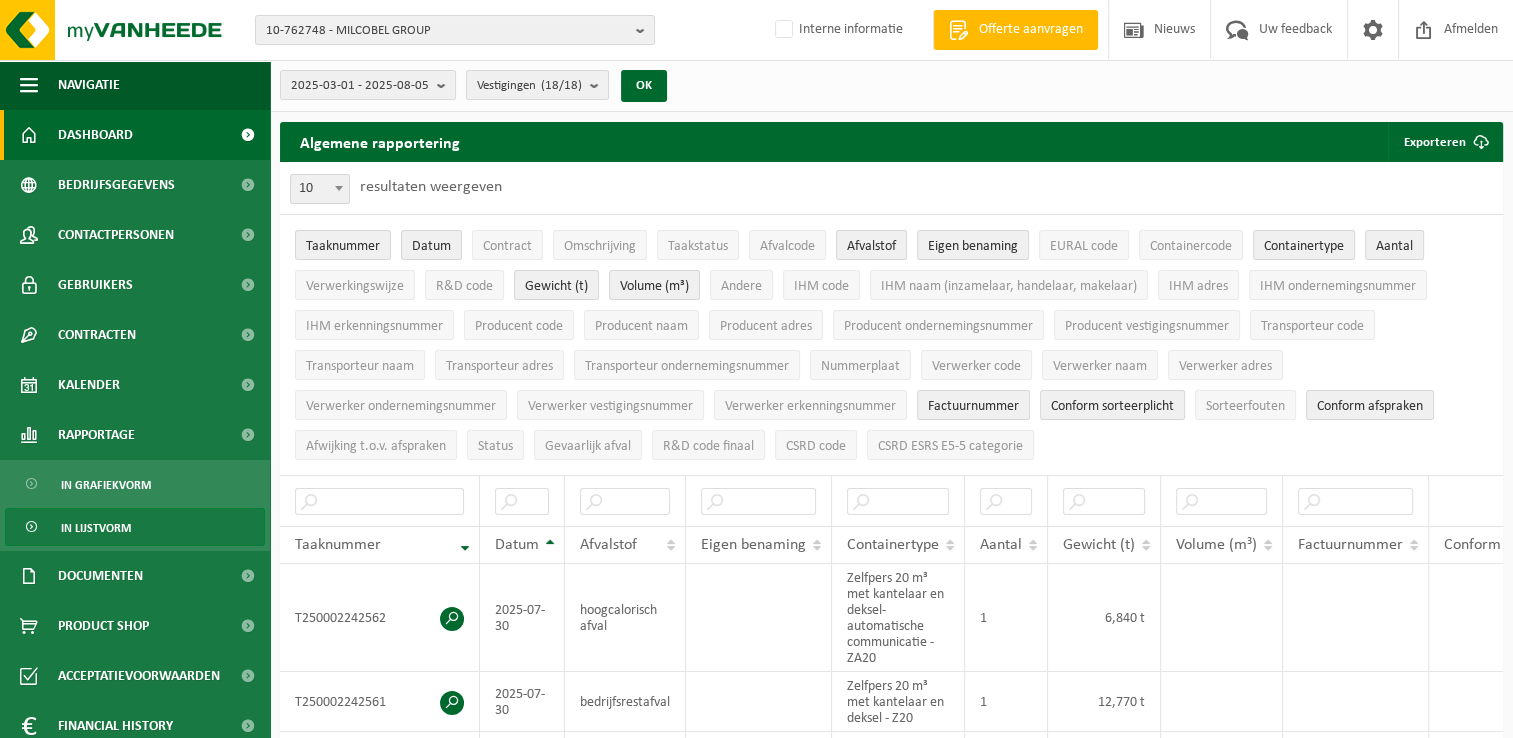click on "Dashboard" at bounding box center (95, 135) 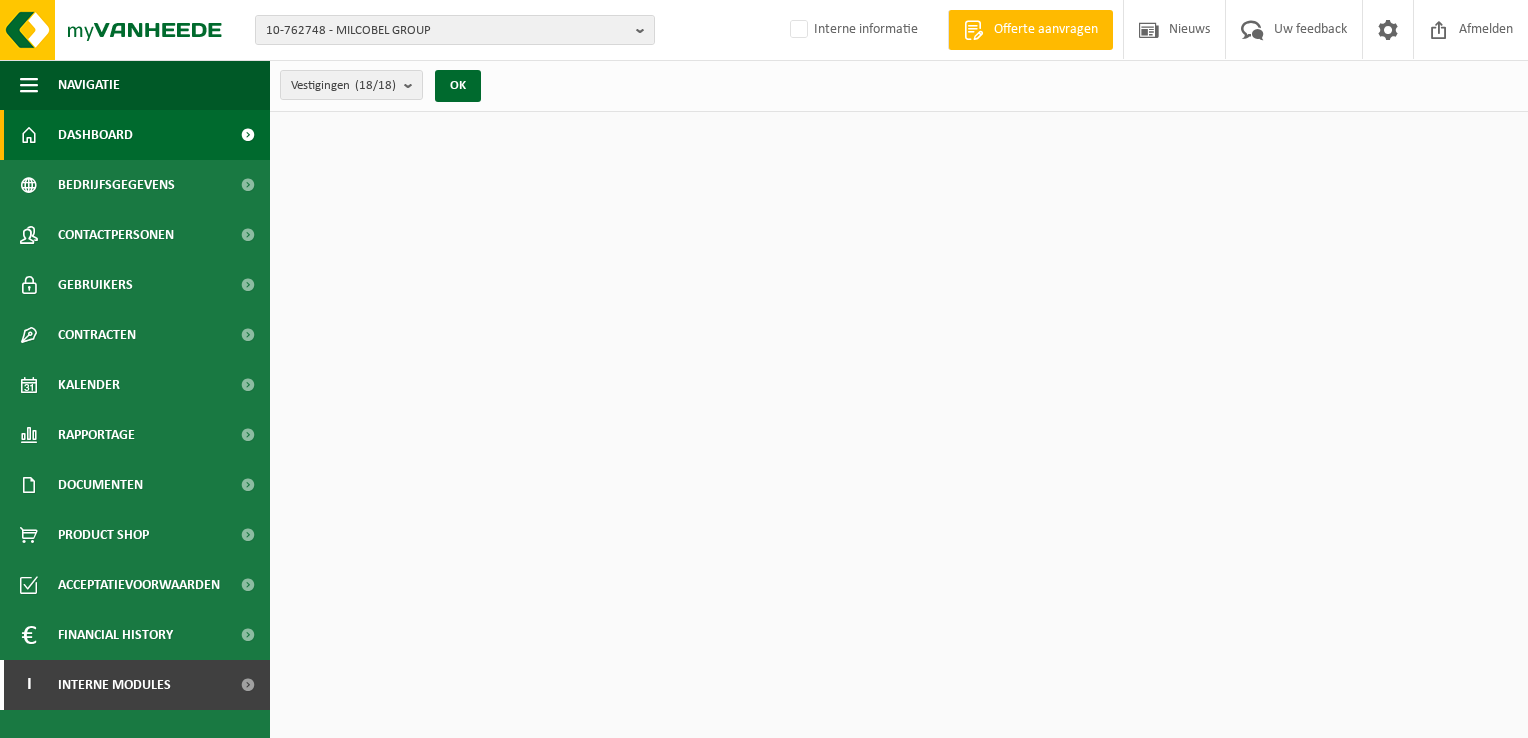 scroll, scrollTop: 0, scrollLeft: 0, axis: both 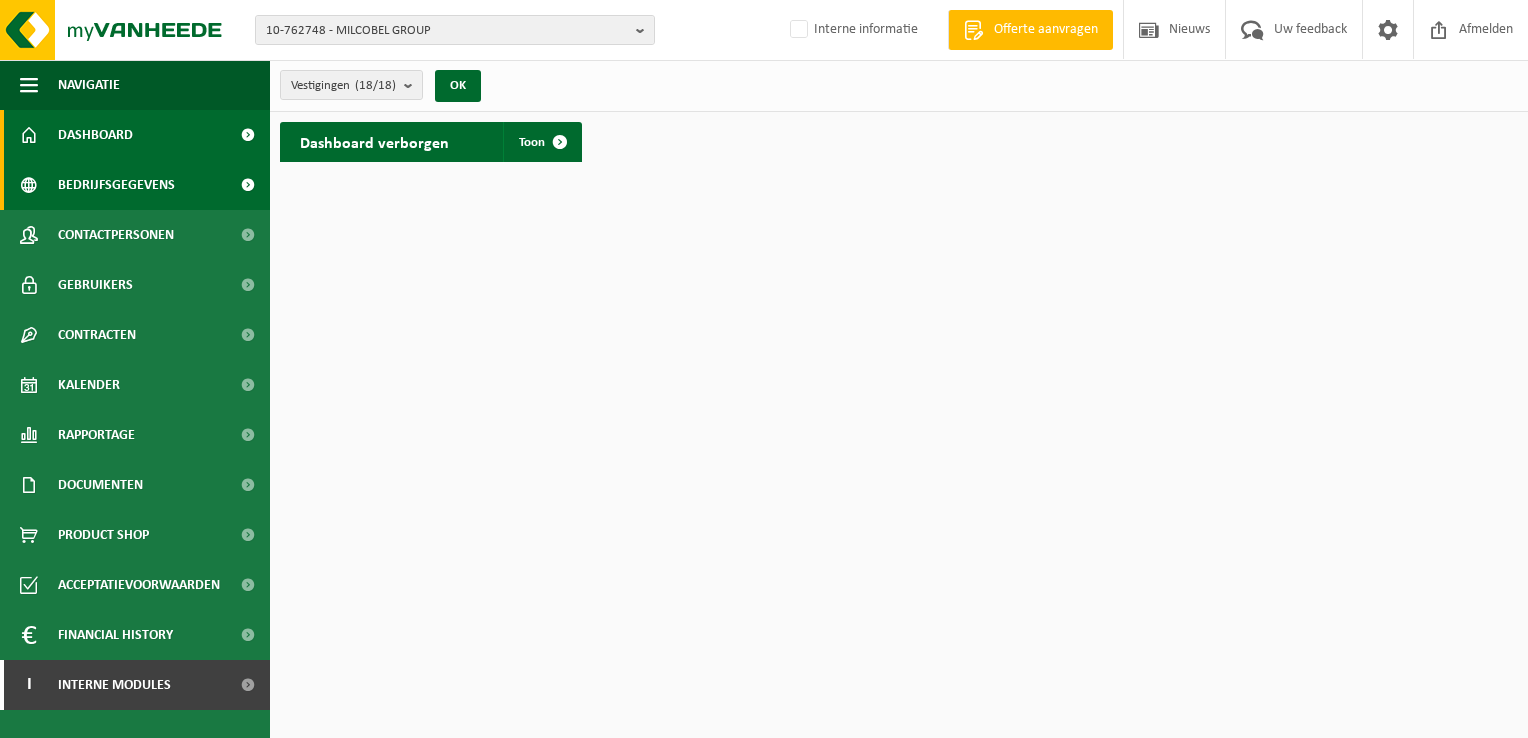 click on "Bedrijfsgegevens" at bounding box center (116, 185) 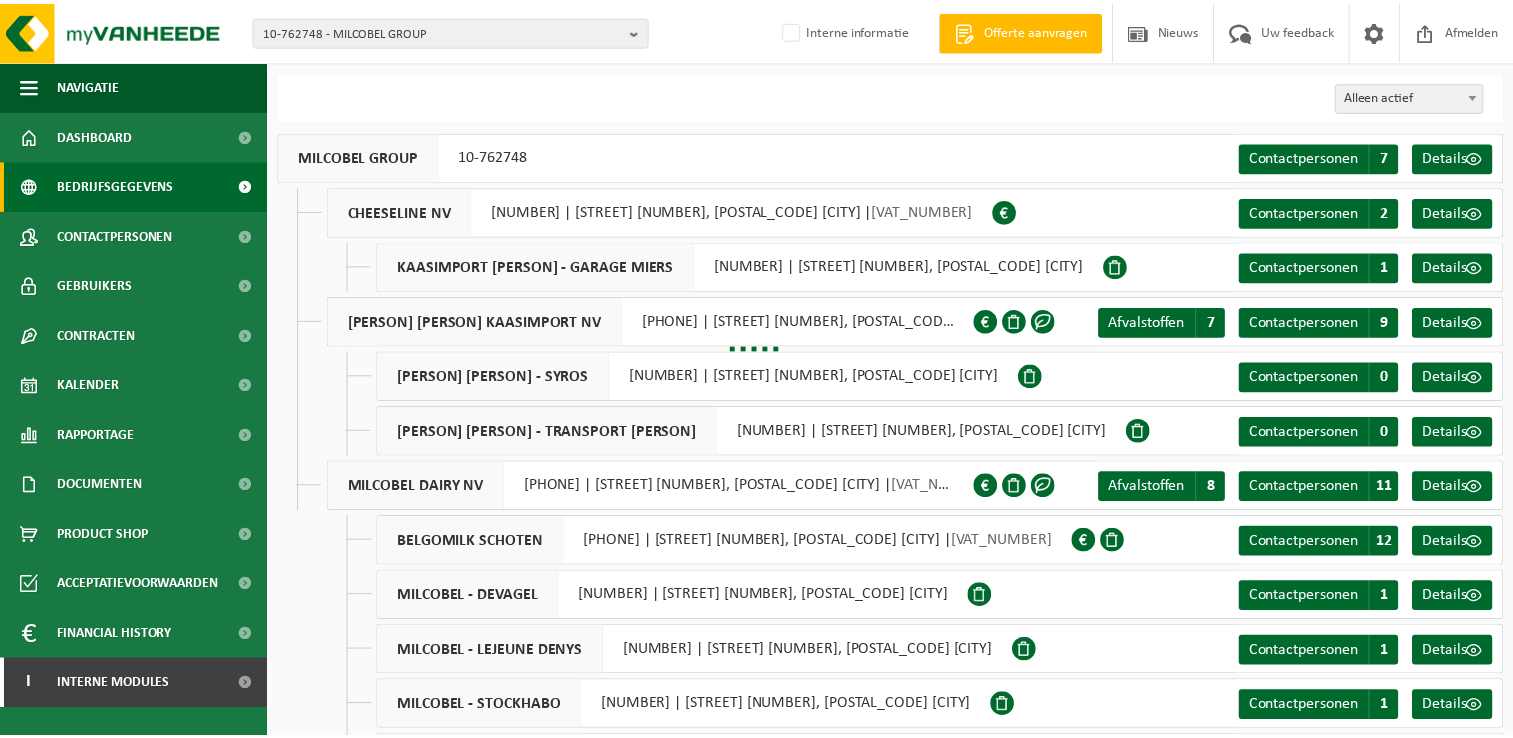 scroll, scrollTop: 0, scrollLeft: 0, axis: both 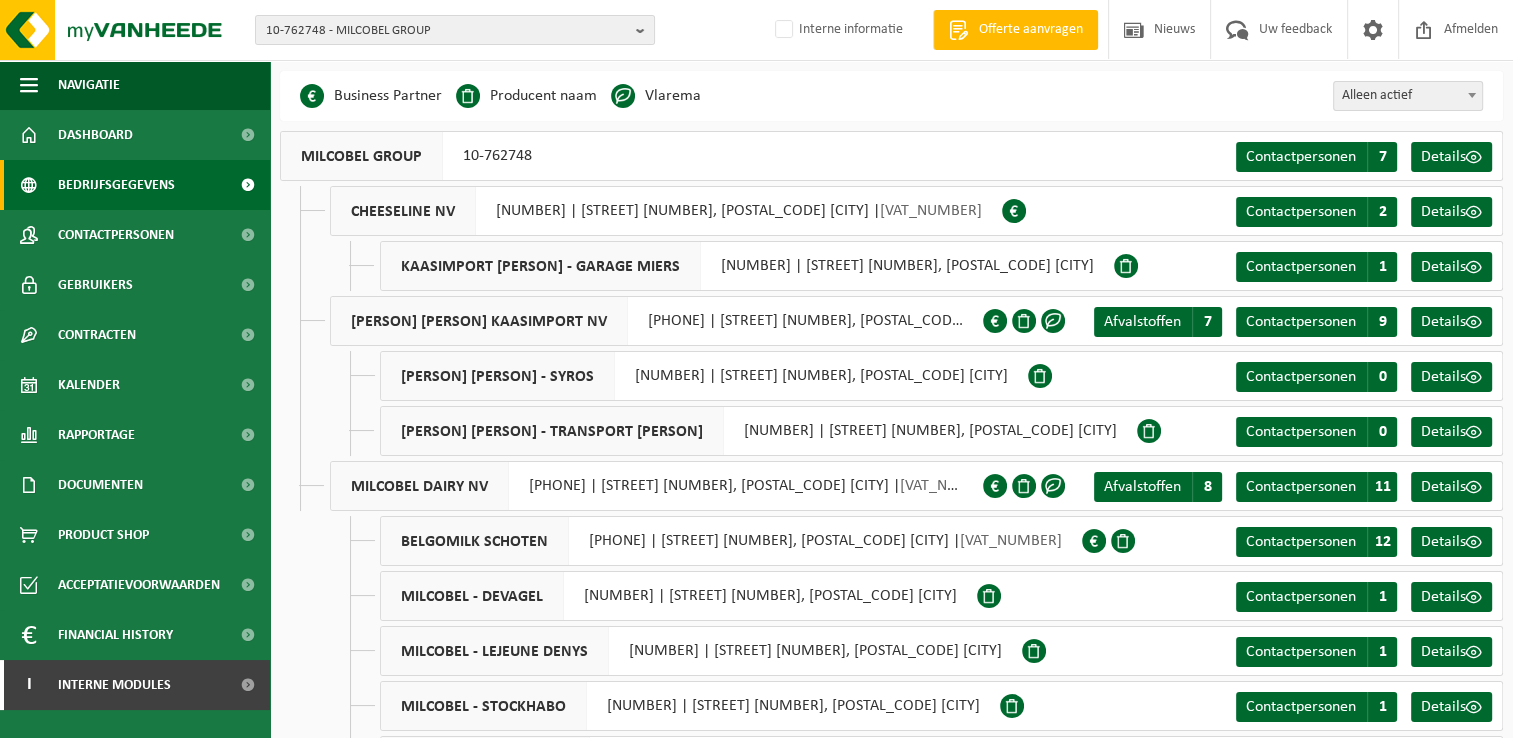click at bounding box center [1472, 95] 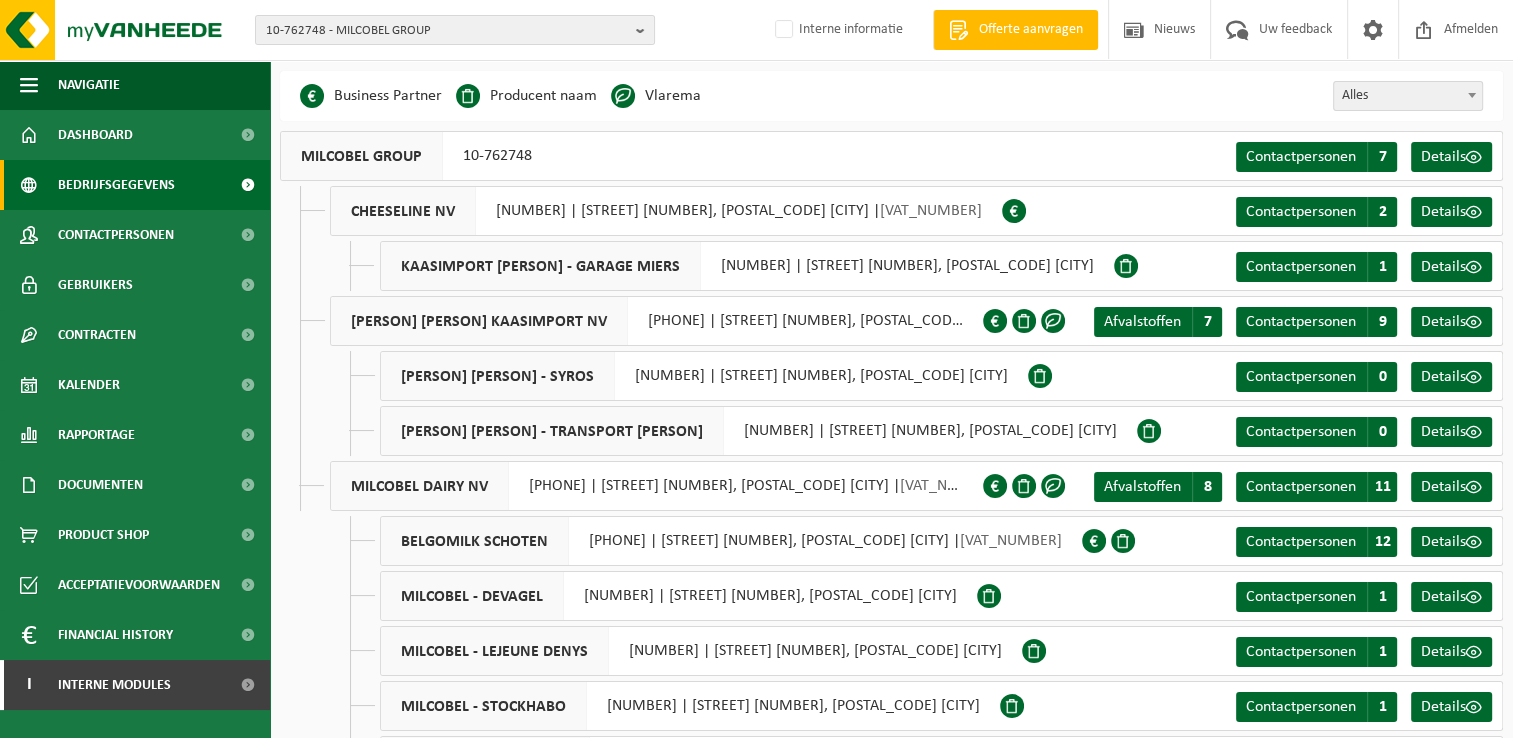 click at bounding box center [1472, 95] 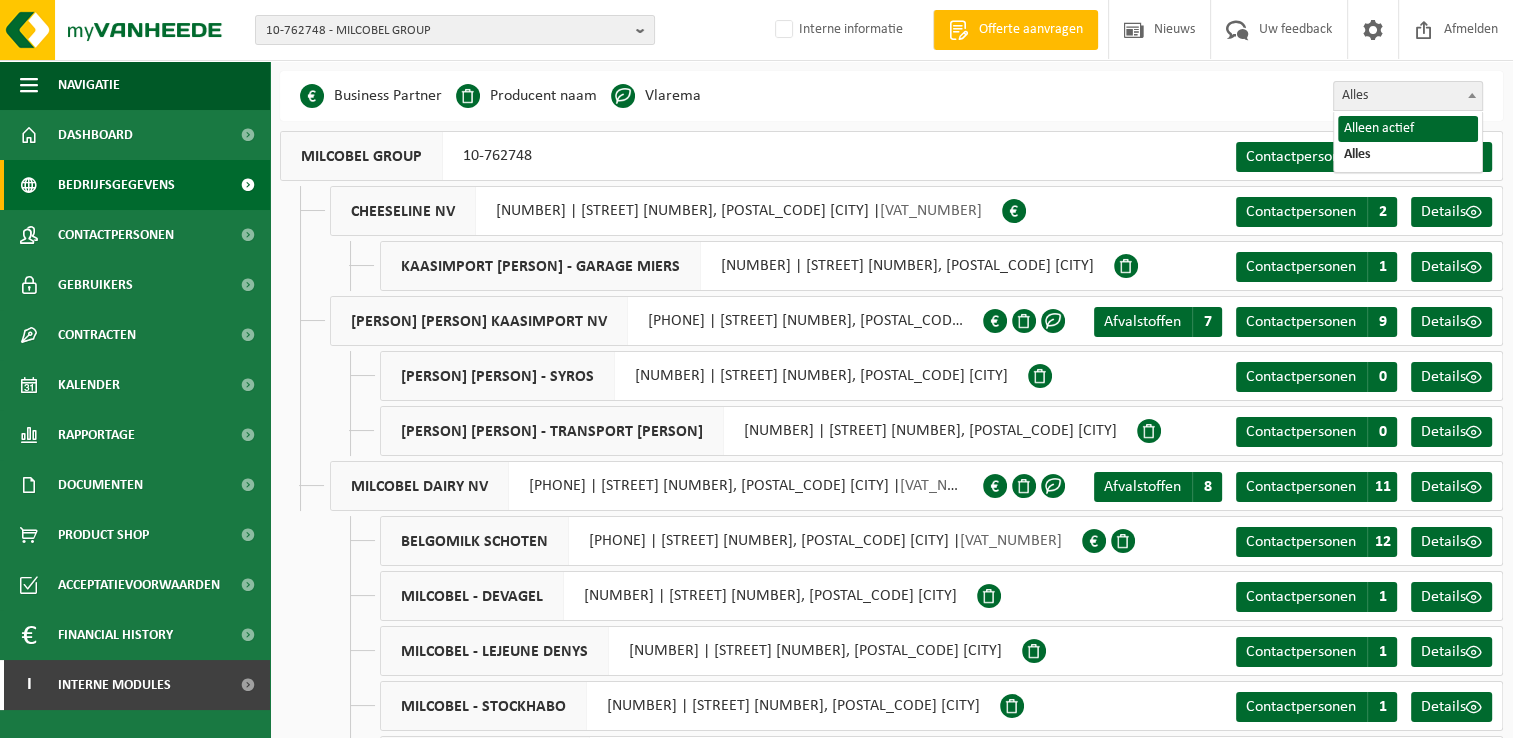 select on "false" 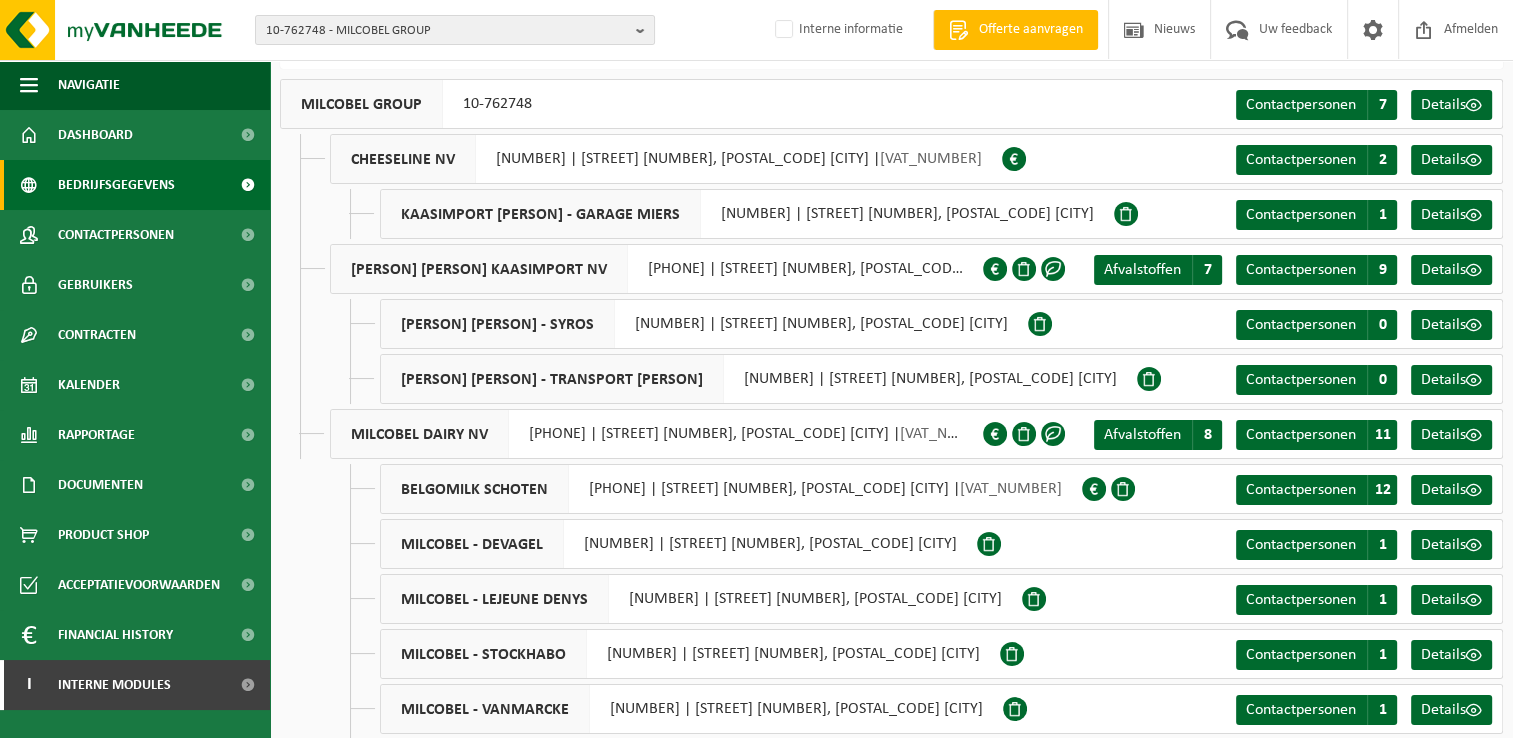 scroll, scrollTop: 0, scrollLeft: 0, axis: both 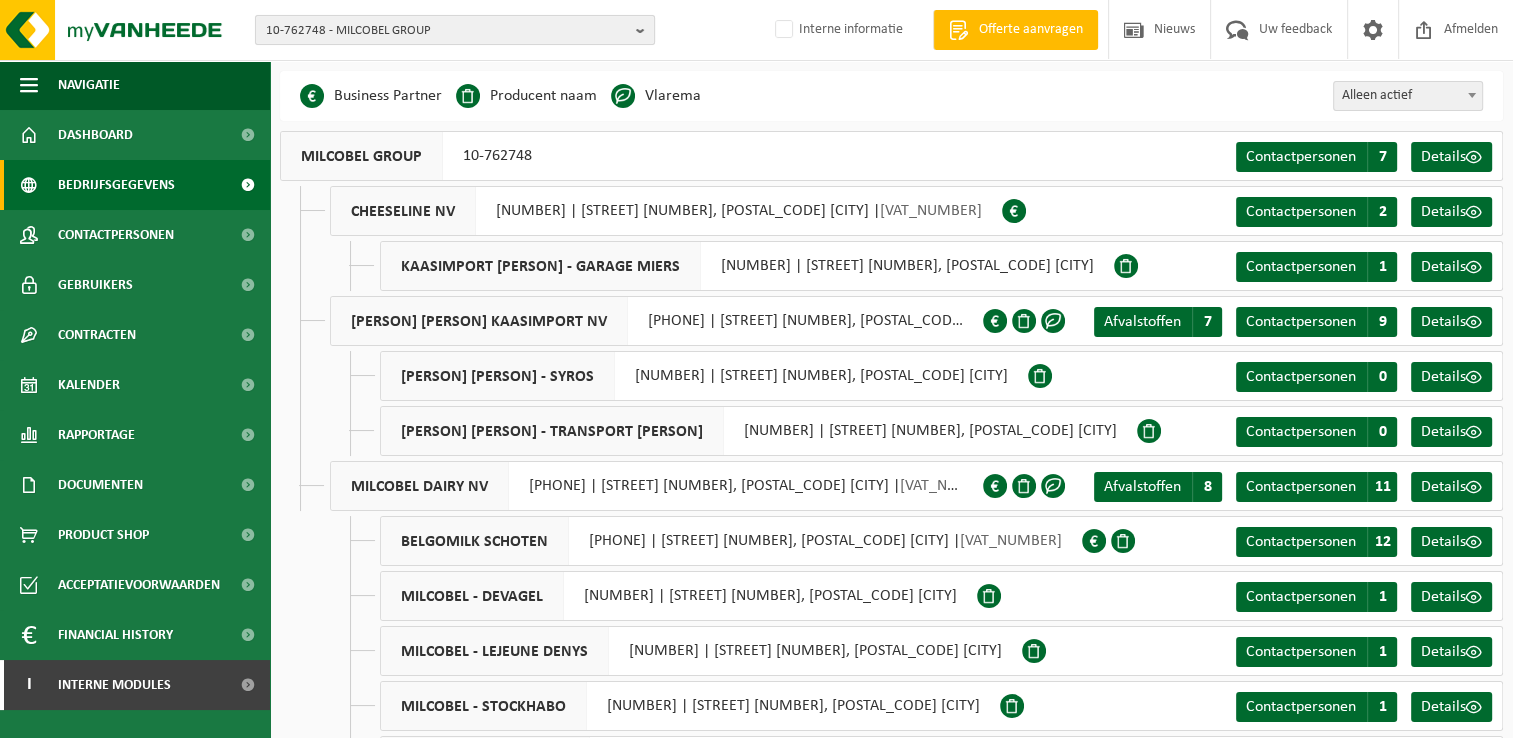 click at bounding box center (645, 30) 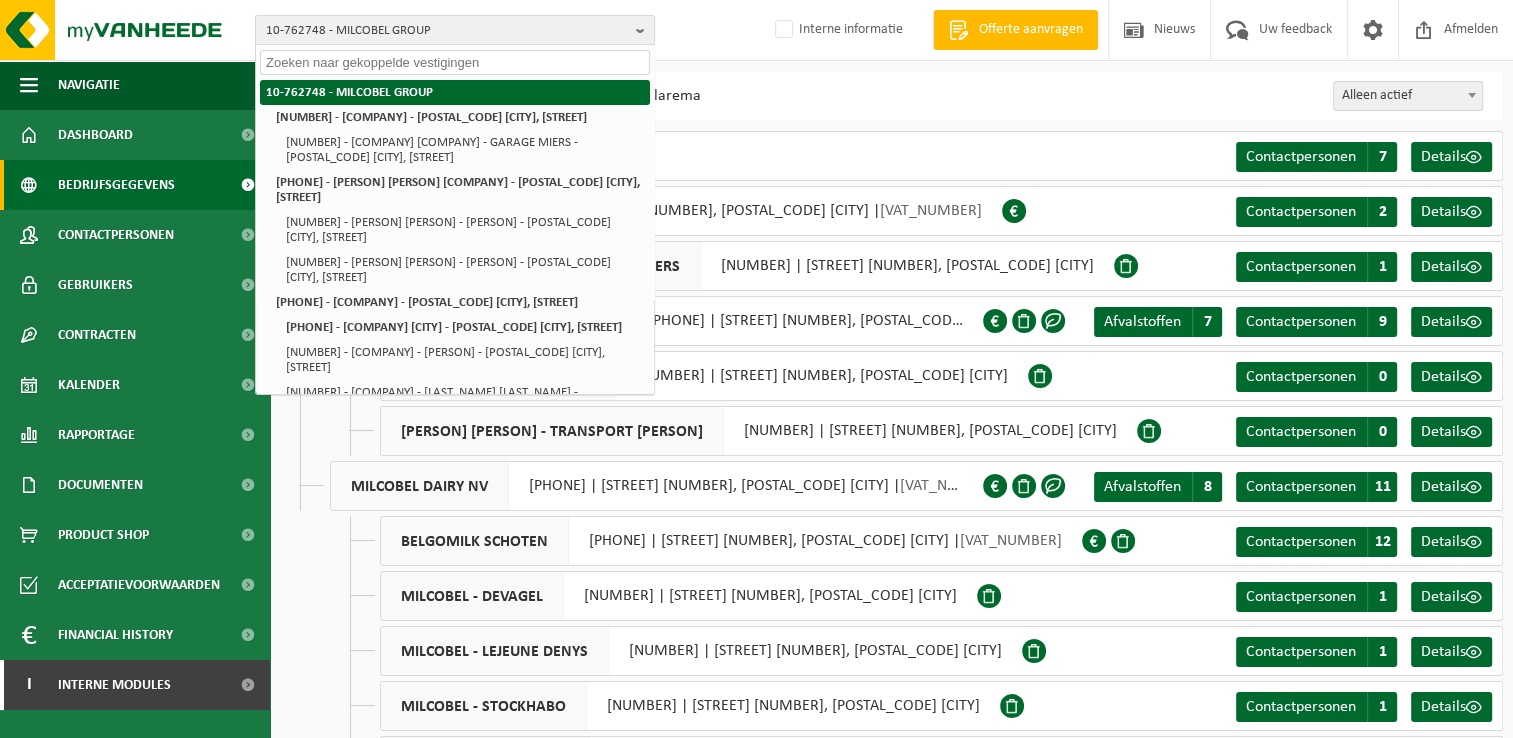 click on "10-762748 - MILCOBEL GROUP" at bounding box center (455, 92) 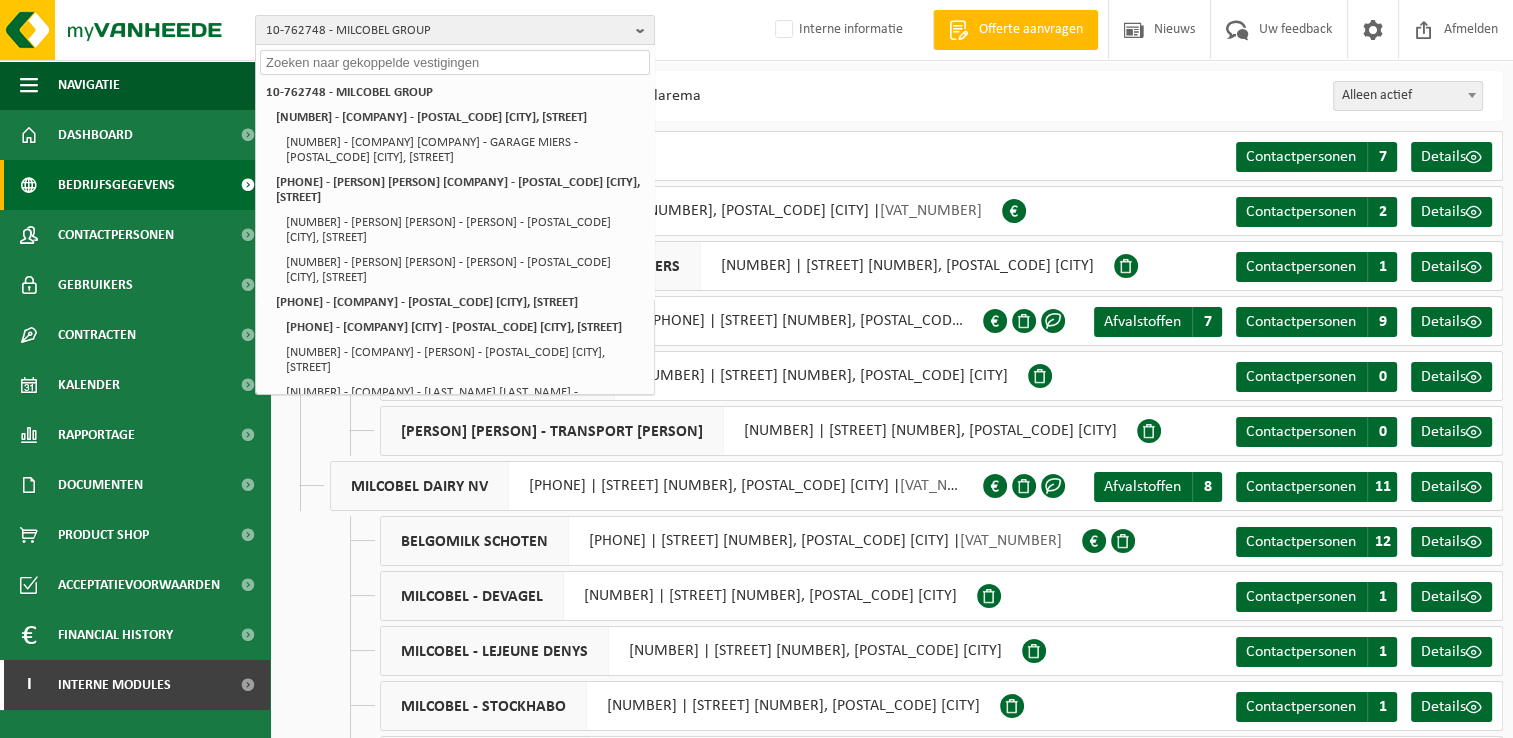 click on "Even geduld.  Door de grote hoeveelheid gegevens duurt het laden even.          Business Partner   Producent naam   Treatment Center   Data Center   Gearchiveerd   Vlarema         Alleen actief   Alles   Alleen actief             MILCOBEL GROUP 10-762748            Contactpersonen   C   7       Details           CHEESELINE NV 10-778840 | LIEVEN BAUWENSSTRAAT 7-9, 8200 SINT-ANDRIES |  0441.187.078               Contactpersonen   C   2       Details           KAASIMPORT DUPONT - GARAGE MIERS 10-778565 | BRUSSELSESTEENWEG 732, 1731 ZELLIK              Contactpersonen   C   1       Details           JAN DUPONT KAASIMPORT NV 01-082764 | LIEVEN BAUWENSSTRAAT 9, 8200 SINT-ANDRIES |  0405.109.216                   Afvalstoffen   A   7     Contactpersonen   C   9       Details           JAN DUPONT - SYROS 10-928745 | IJSLANDSTRAAT 10, 8400 OOSTENDE              Contactpersonen   C   0       Details           JAN DUPONT - TRANSPORT GHEERAERT 10-920287 | PATHOEKEWEG 136, 8000 BRUGGE                C" at bounding box center (891, 603) 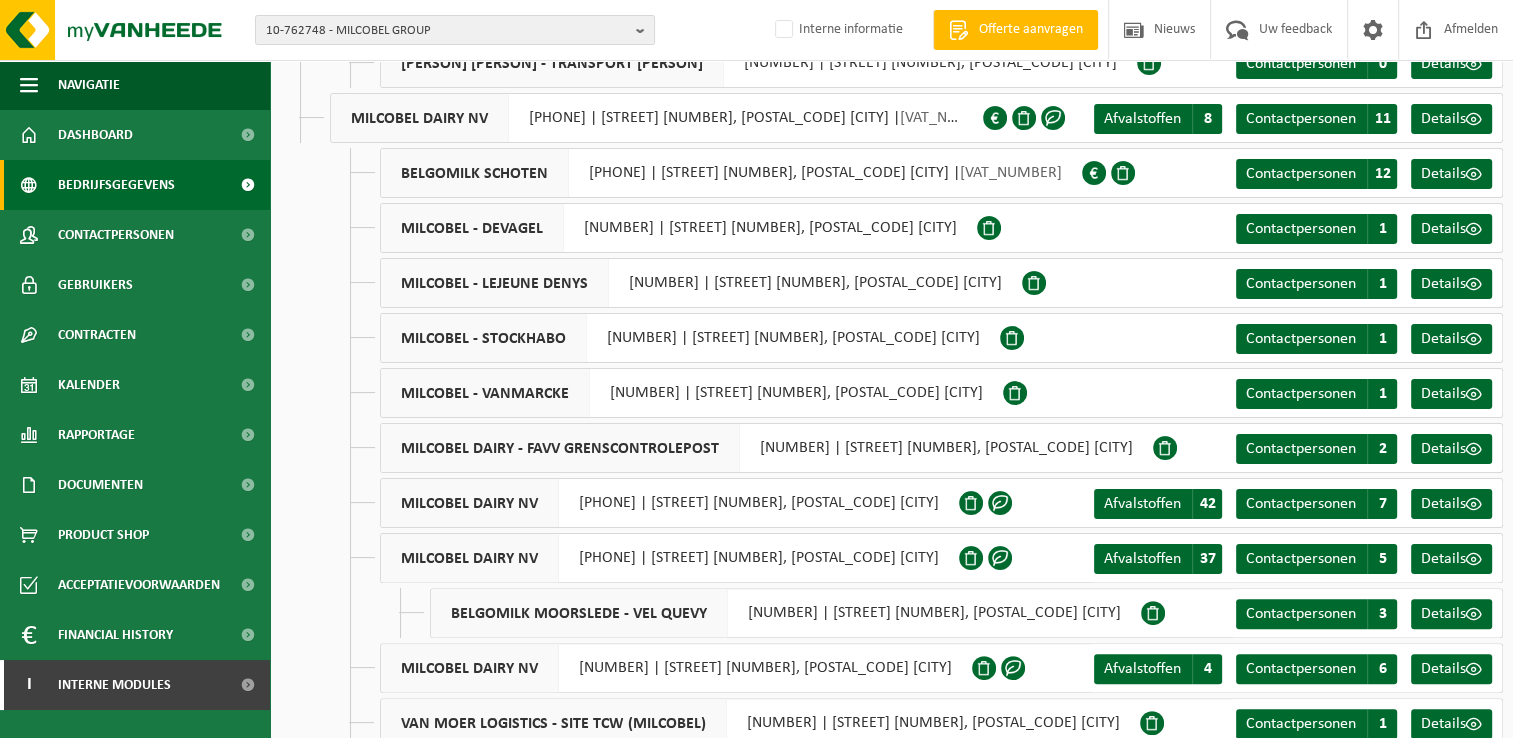 scroll, scrollTop: 407, scrollLeft: 0, axis: vertical 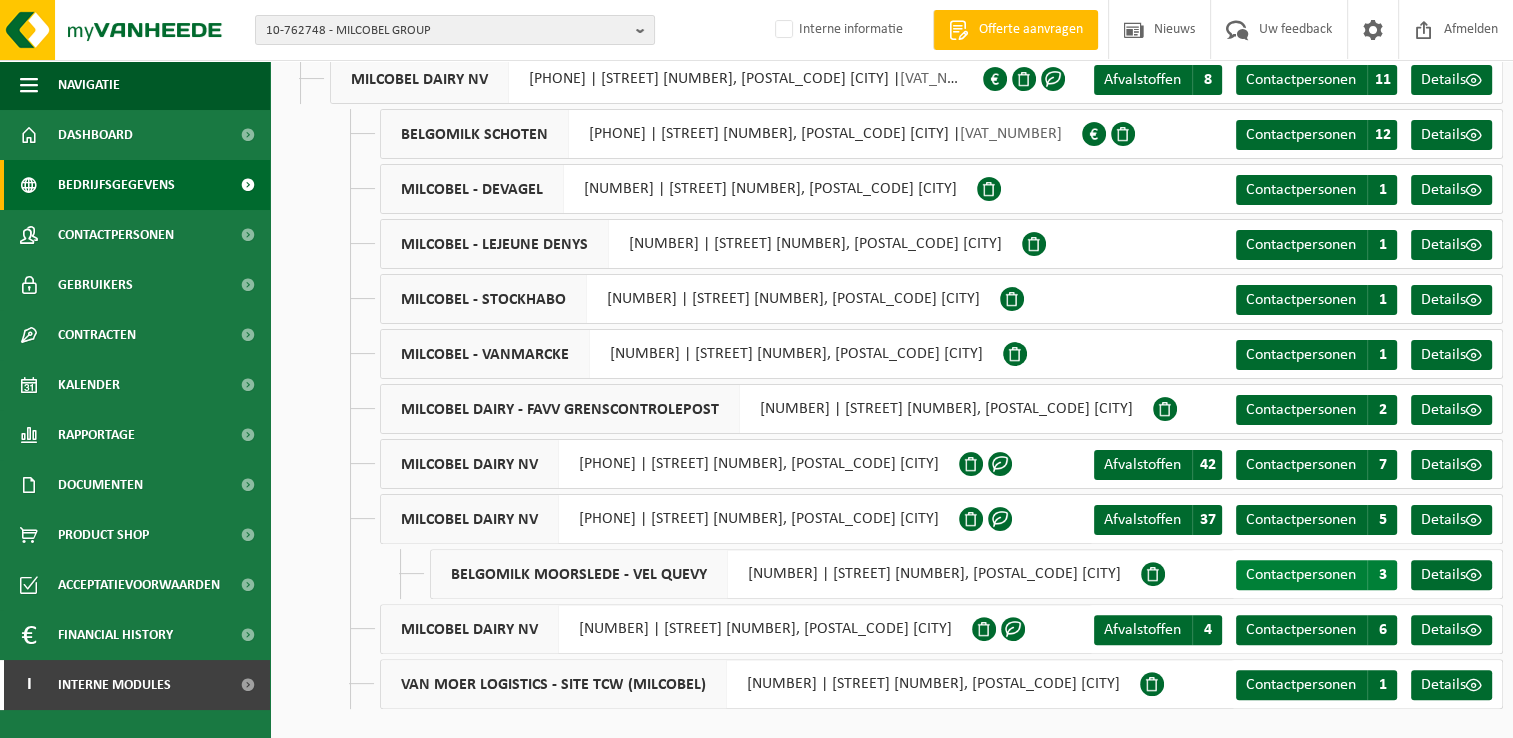 click on "Contactpersonen" at bounding box center [1301, 575] 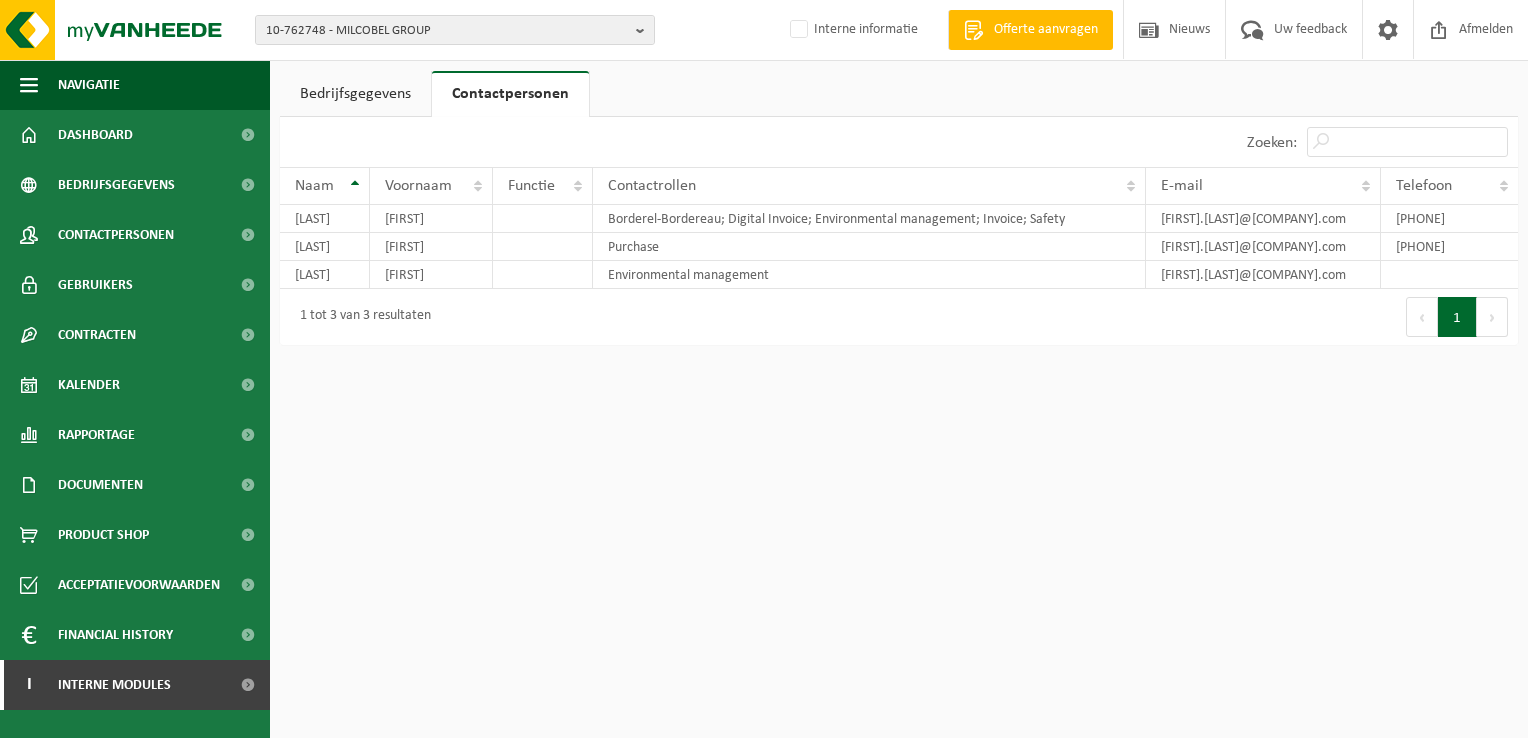 scroll, scrollTop: 0, scrollLeft: 0, axis: both 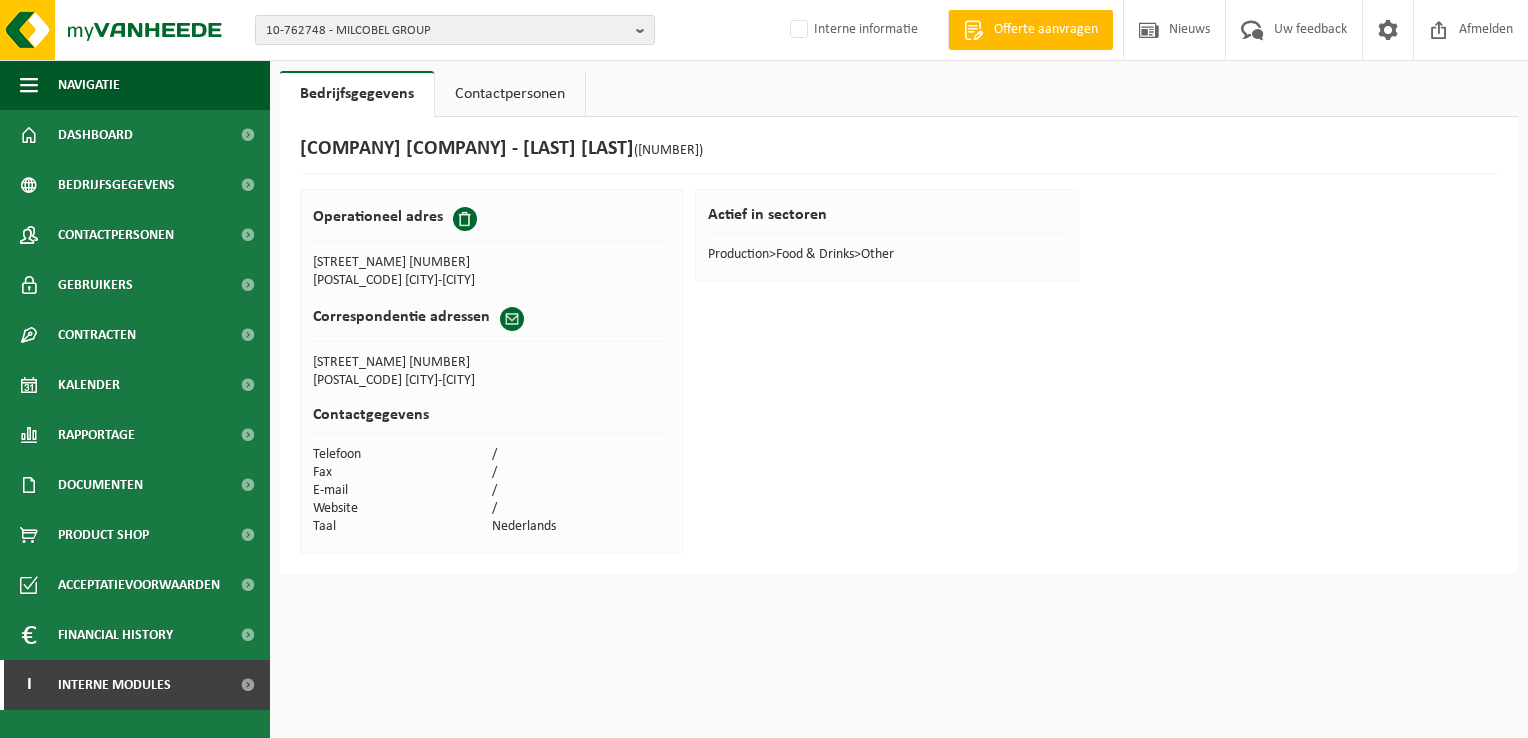 click on "Contactpersonen" at bounding box center (510, 94) 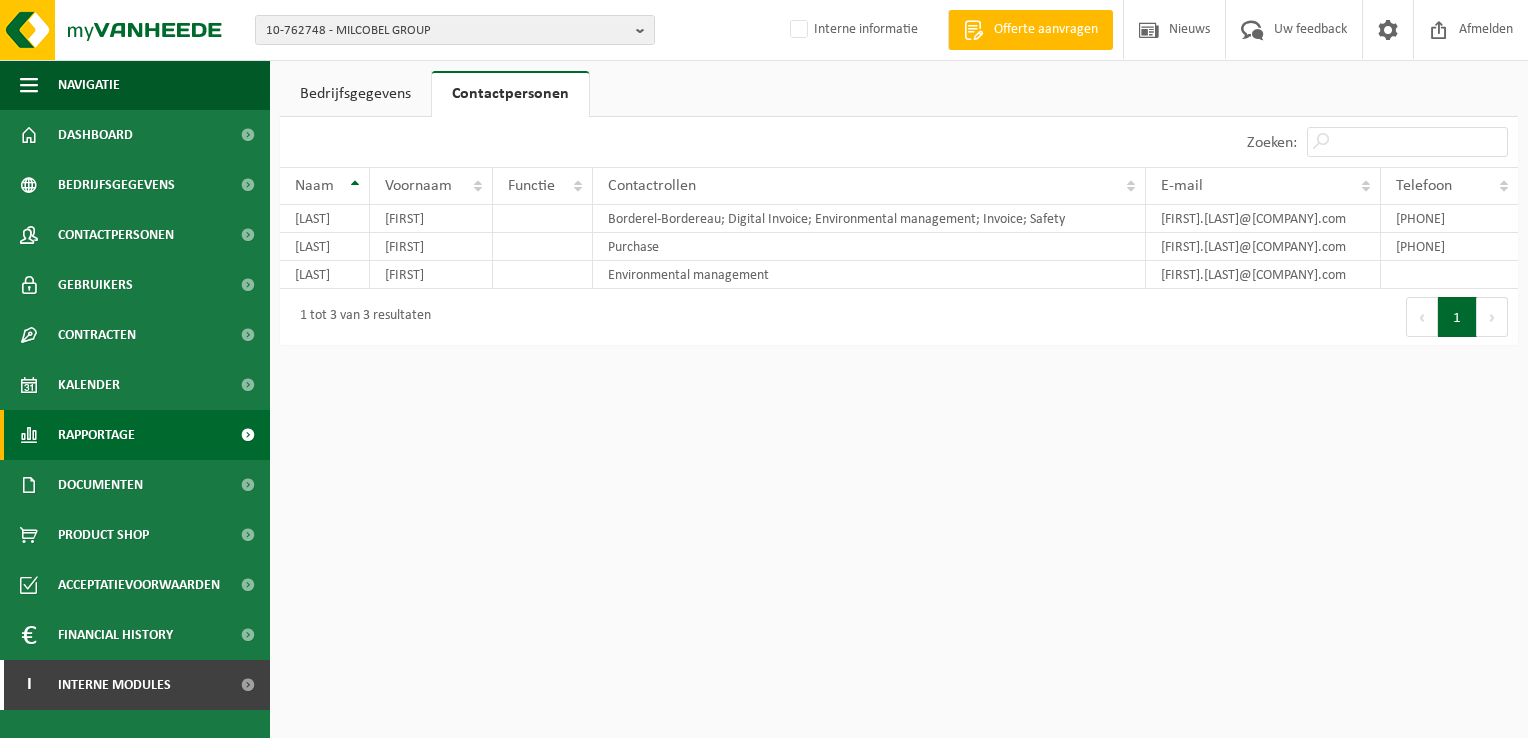 click on "Rapportage" at bounding box center [135, 435] 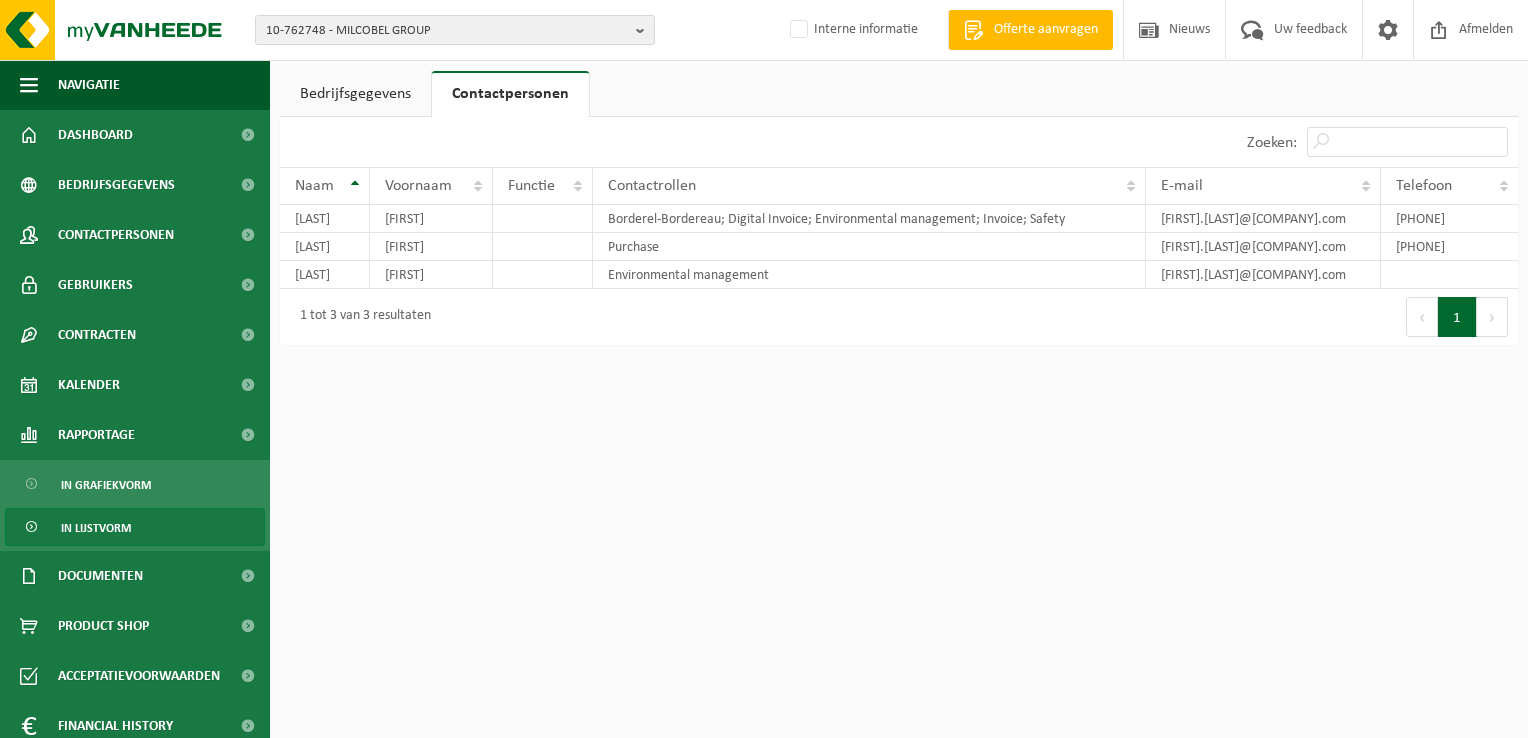 click on "In lijstvorm" at bounding box center (96, 528) 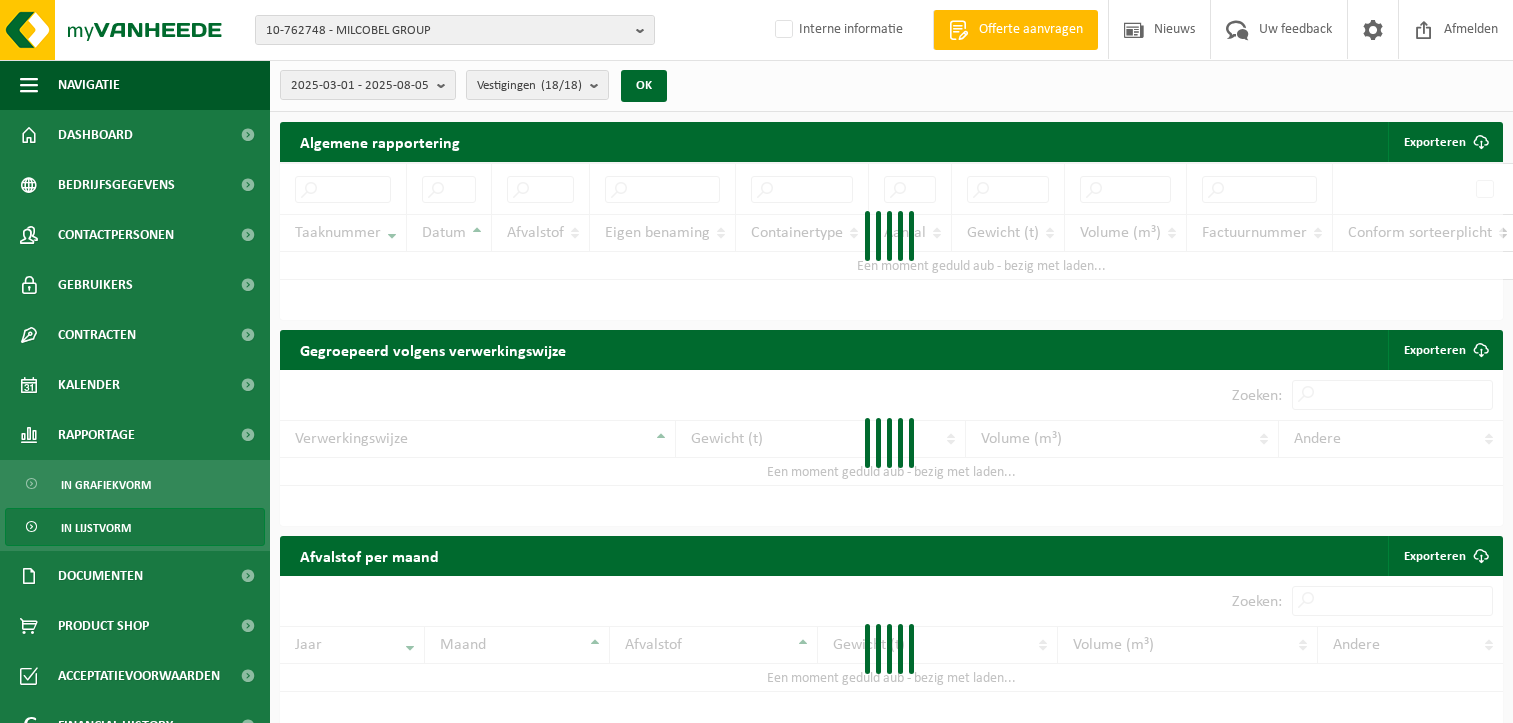 scroll, scrollTop: 0, scrollLeft: 0, axis: both 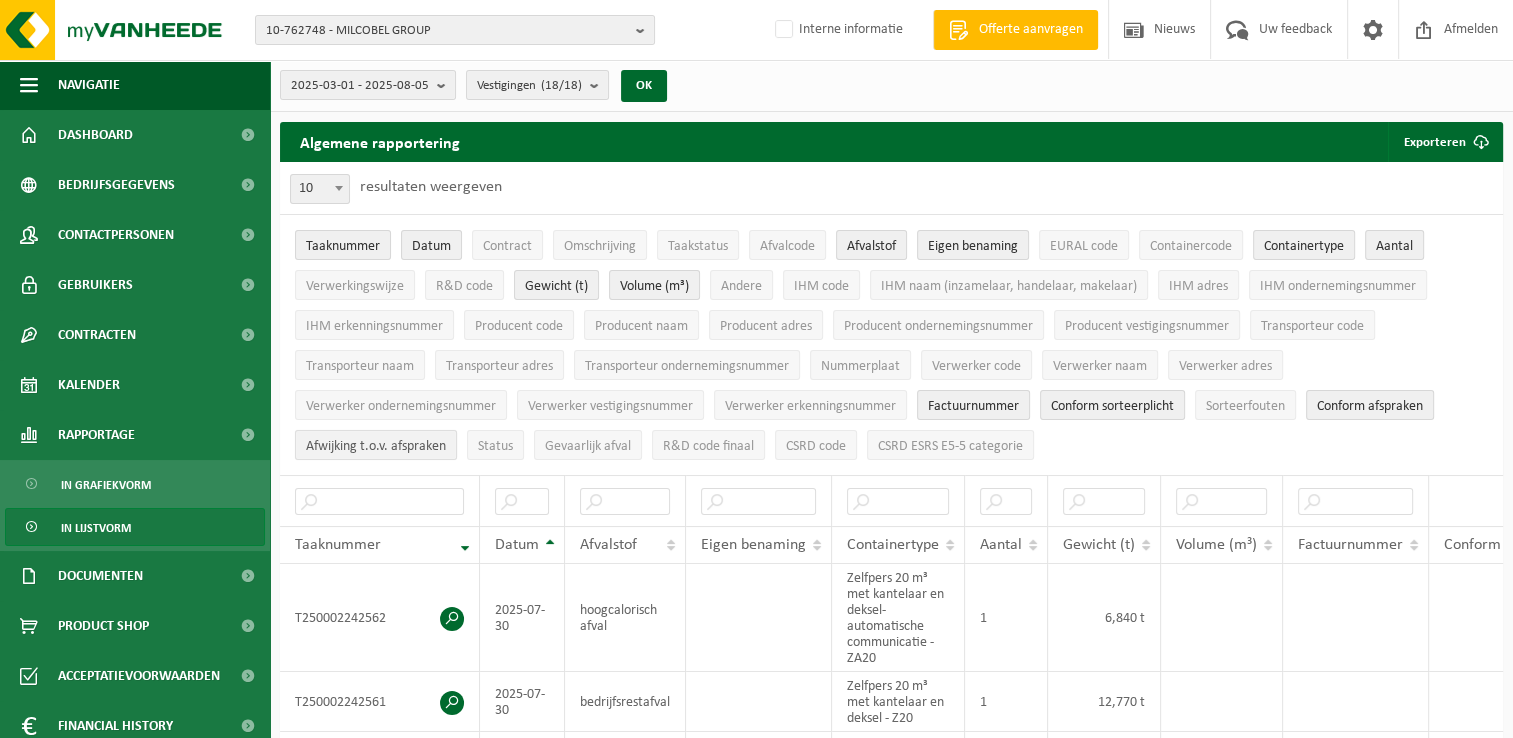 click on "Afwijking t.o.v. afspraken" at bounding box center [376, 446] 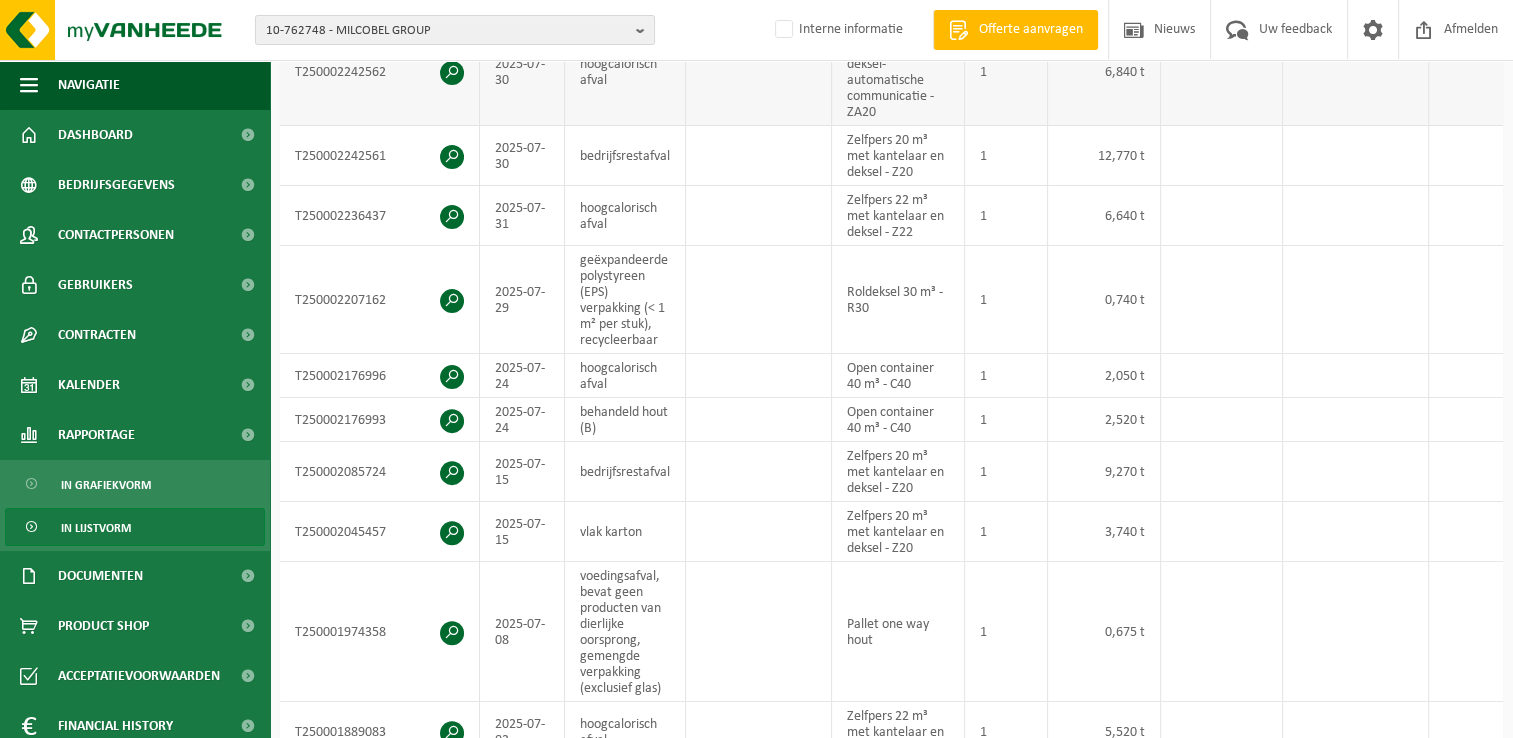 scroll, scrollTop: 600, scrollLeft: 0, axis: vertical 